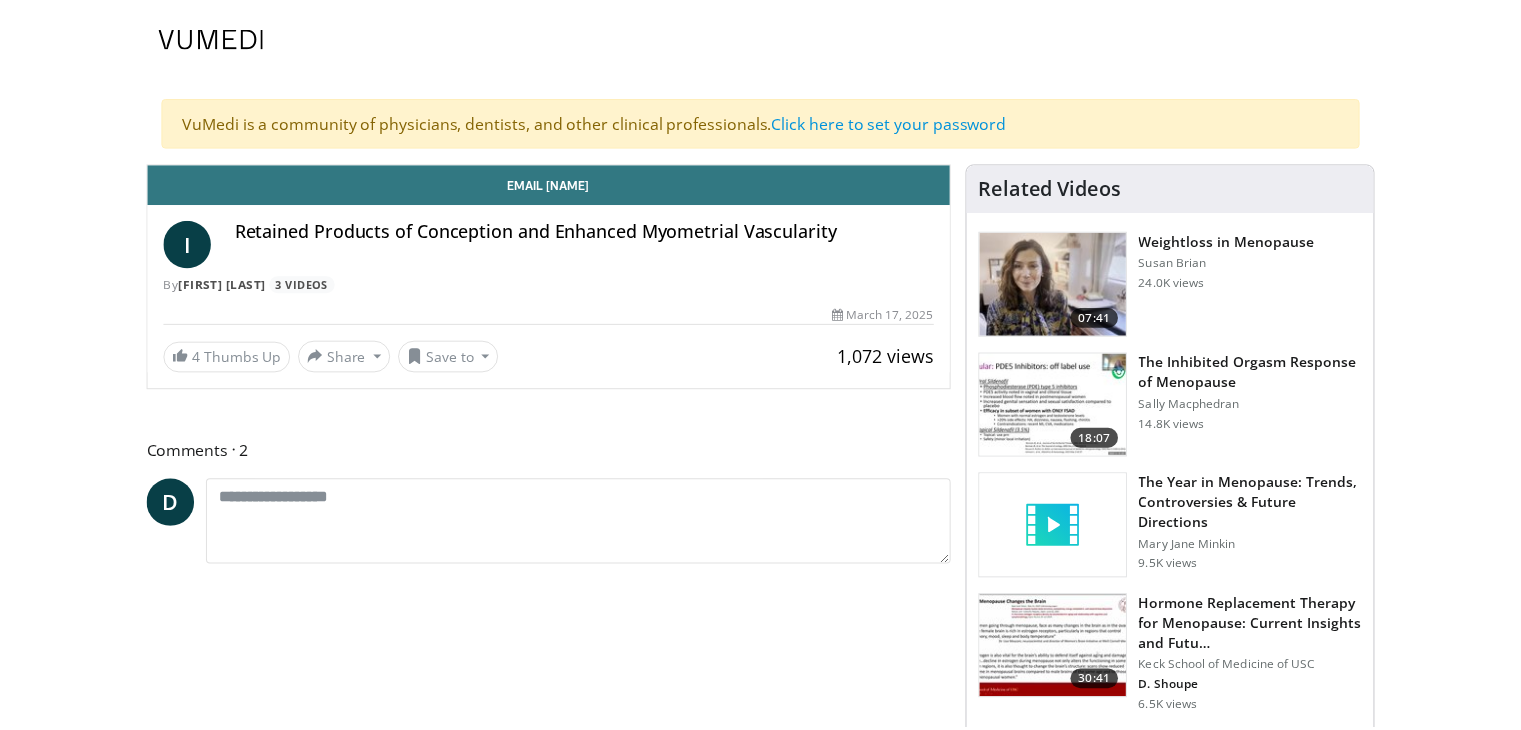 scroll, scrollTop: 0, scrollLeft: 0, axis: both 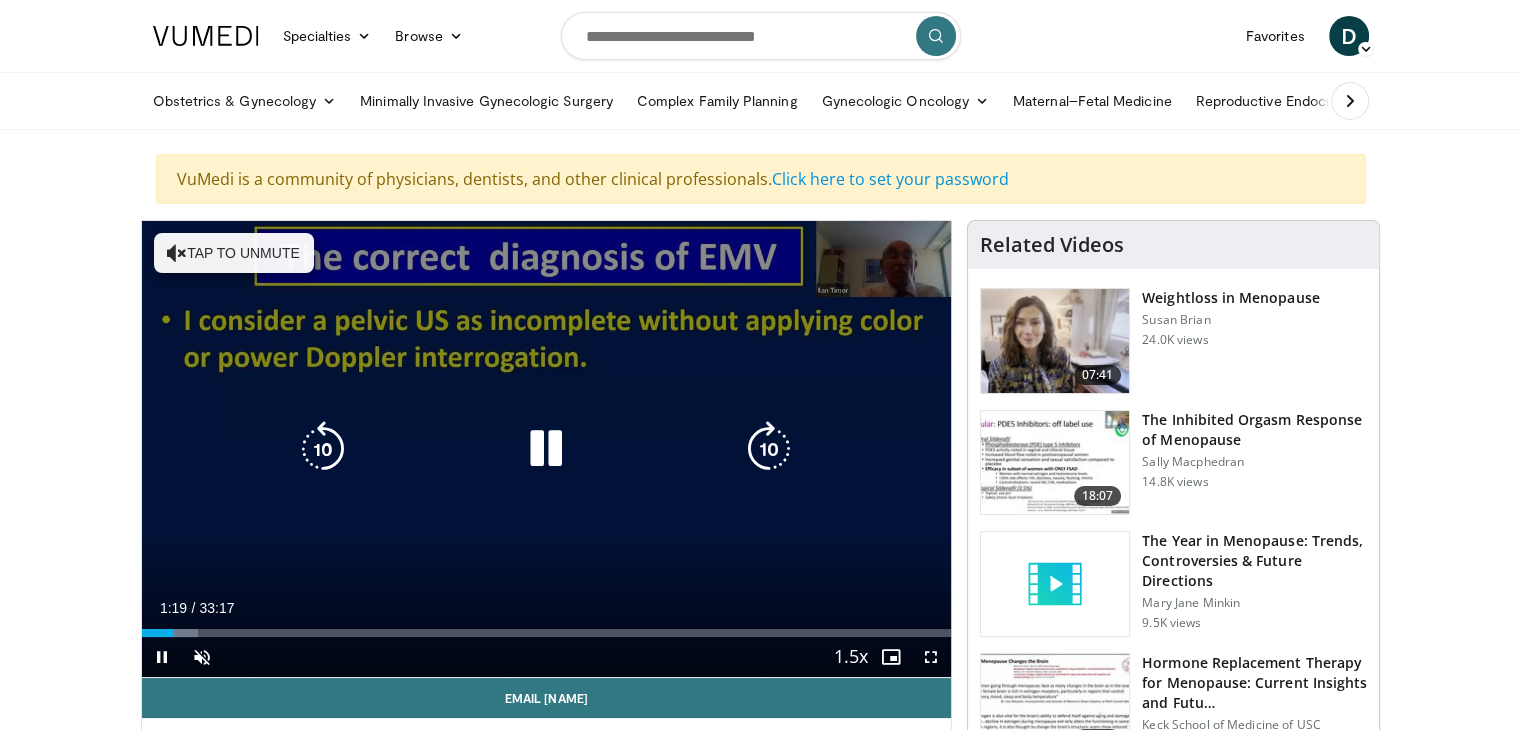 click at bounding box center [546, 449] 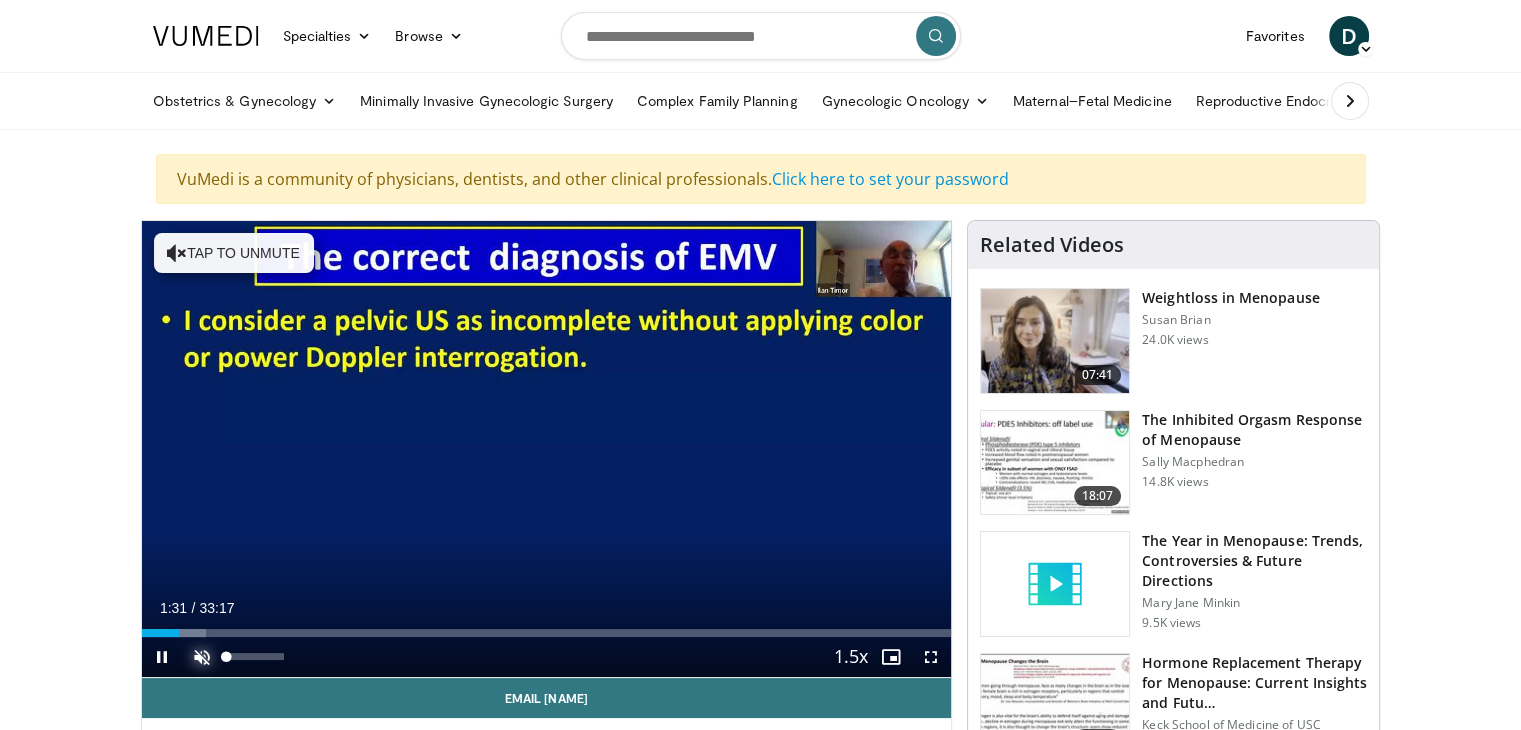 click at bounding box center (202, 657) 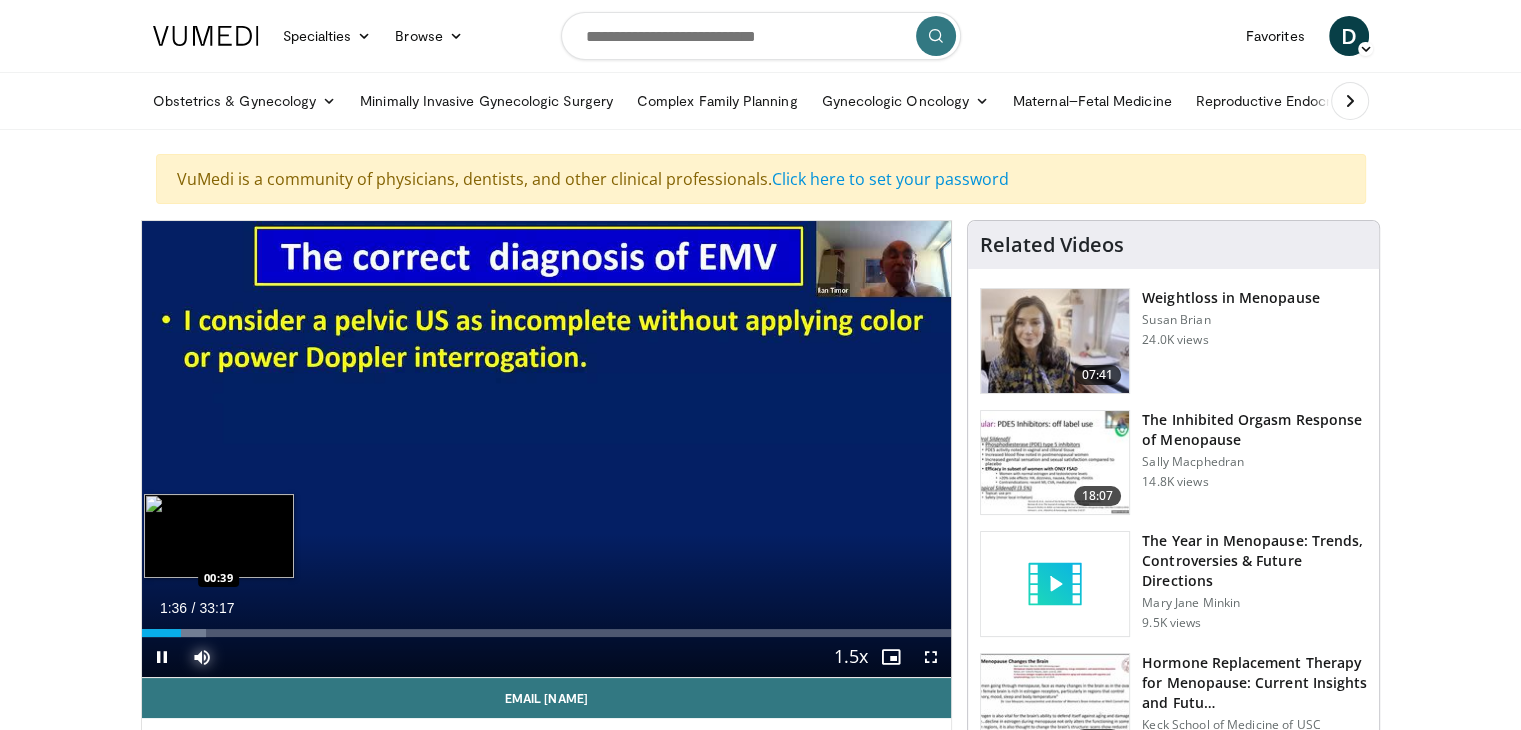 click on "01:37" at bounding box center (161, 633) 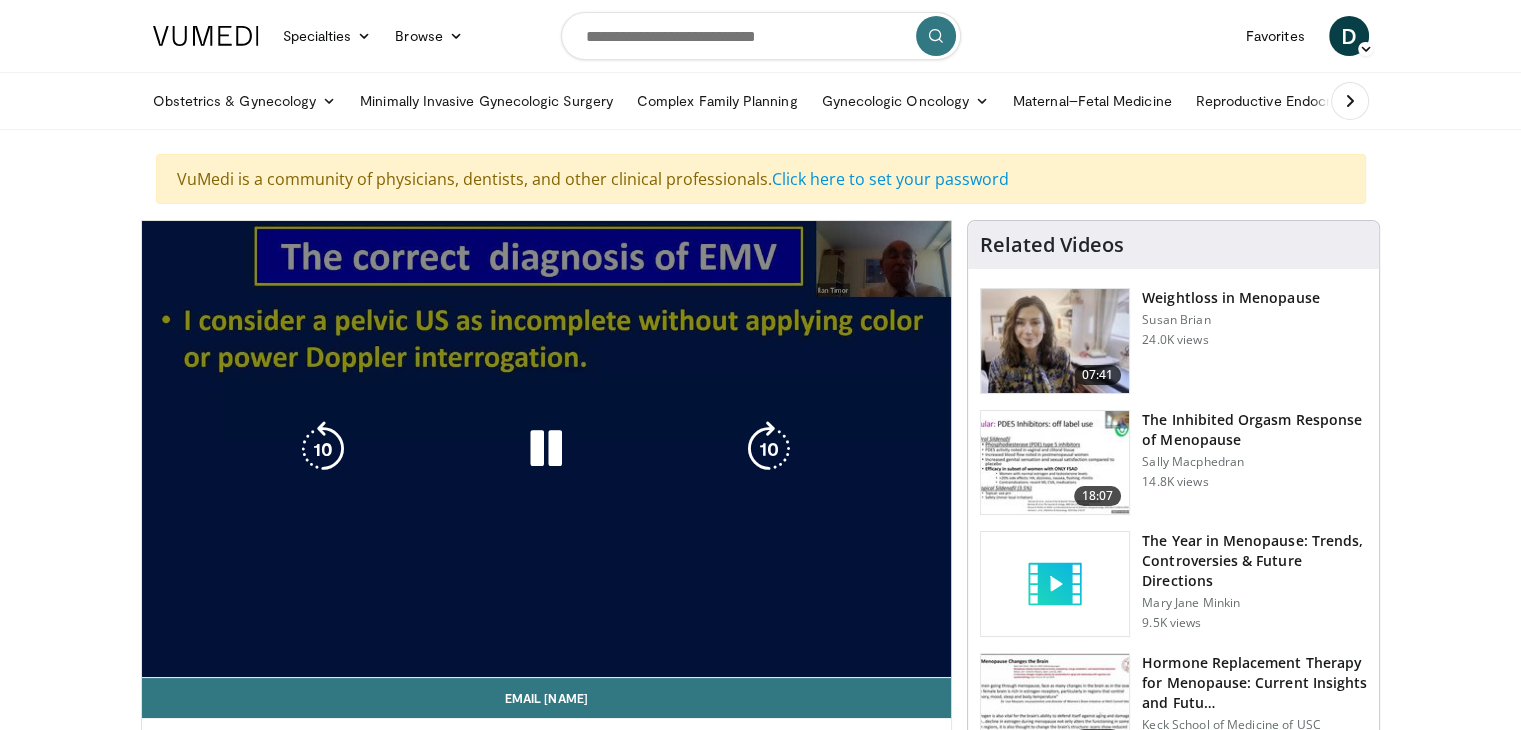 click on "**********" at bounding box center (547, 449) 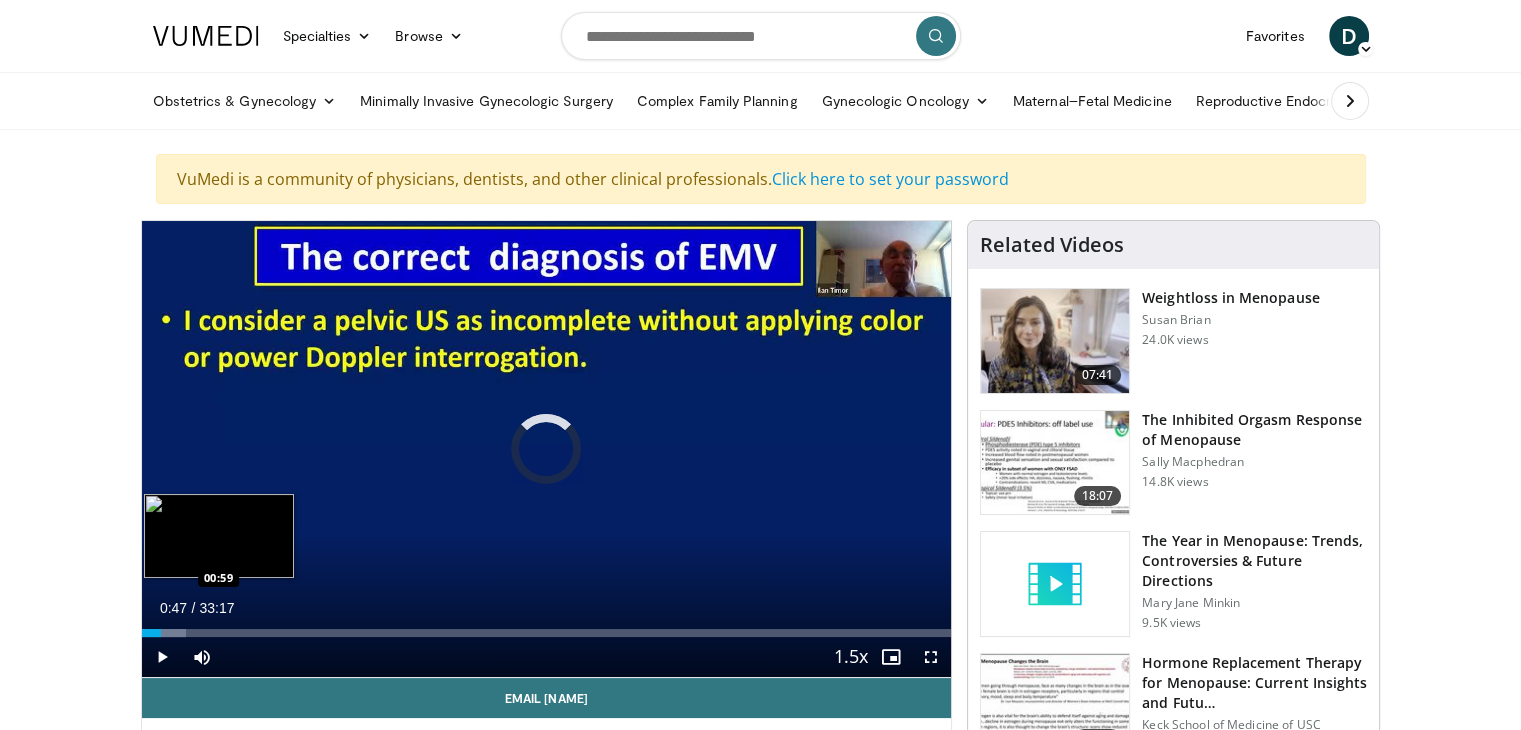 click at bounding box center (170, 633) 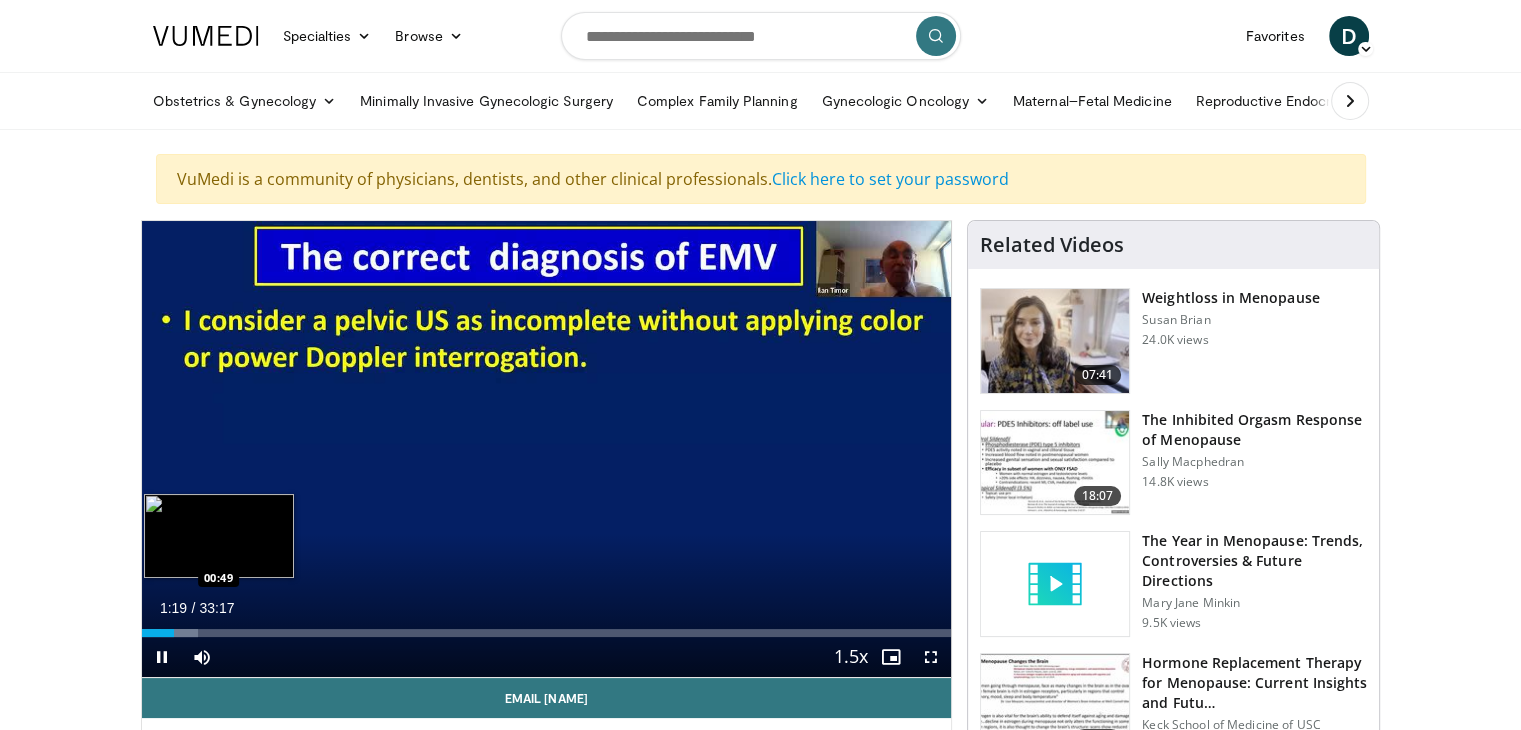 click on "01:19" at bounding box center [158, 633] 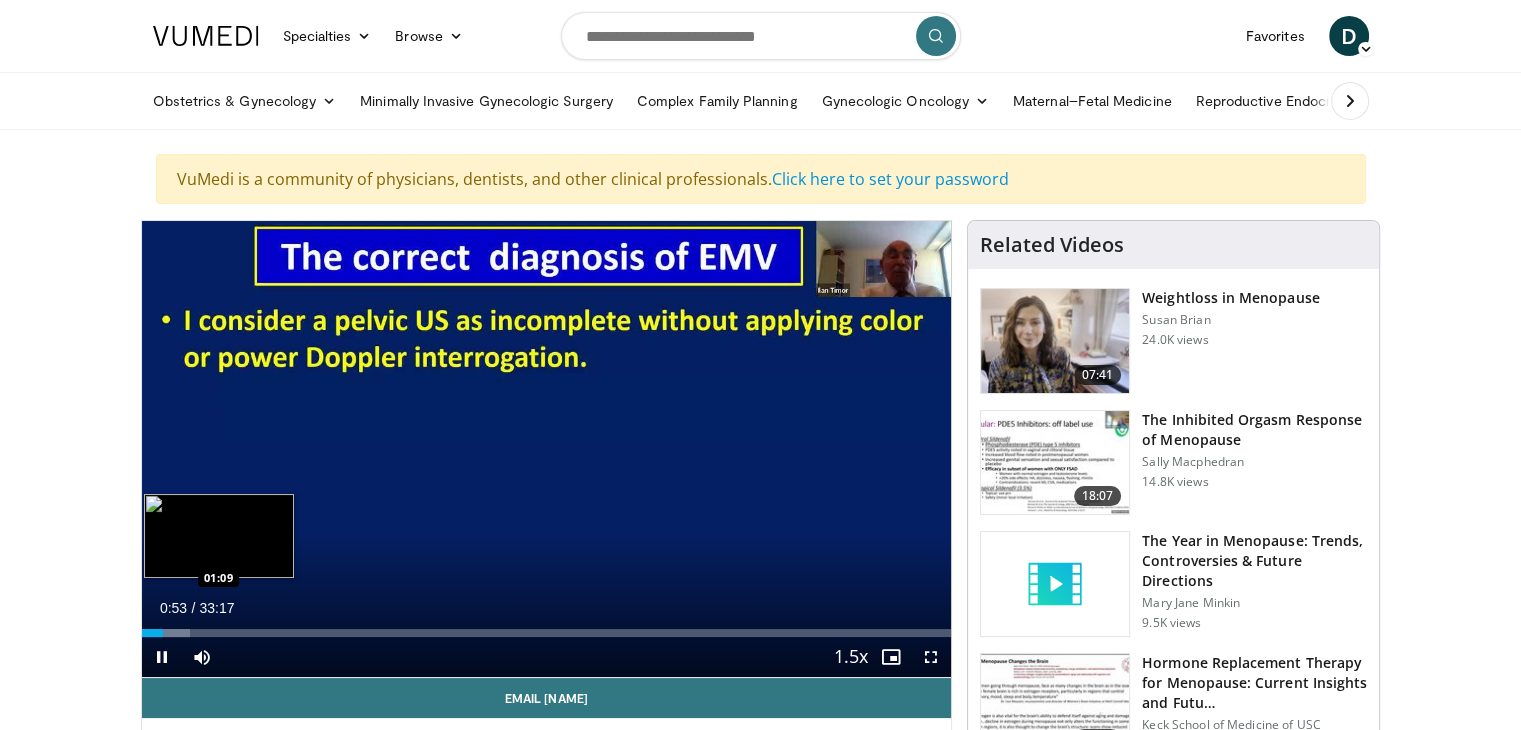 click at bounding box center [174, 633] 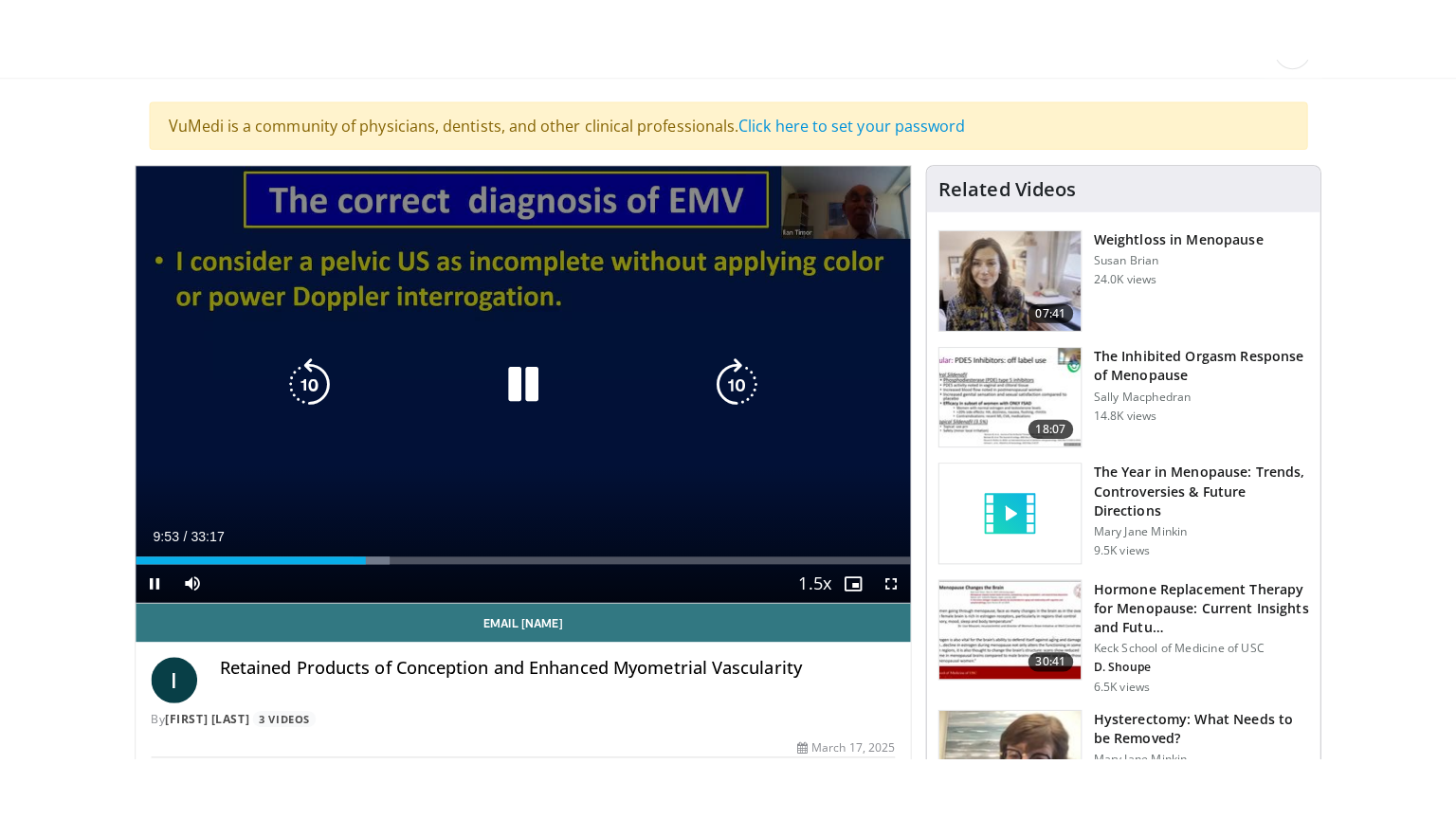 scroll, scrollTop: 95, scrollLeft: 0, axis: vertical 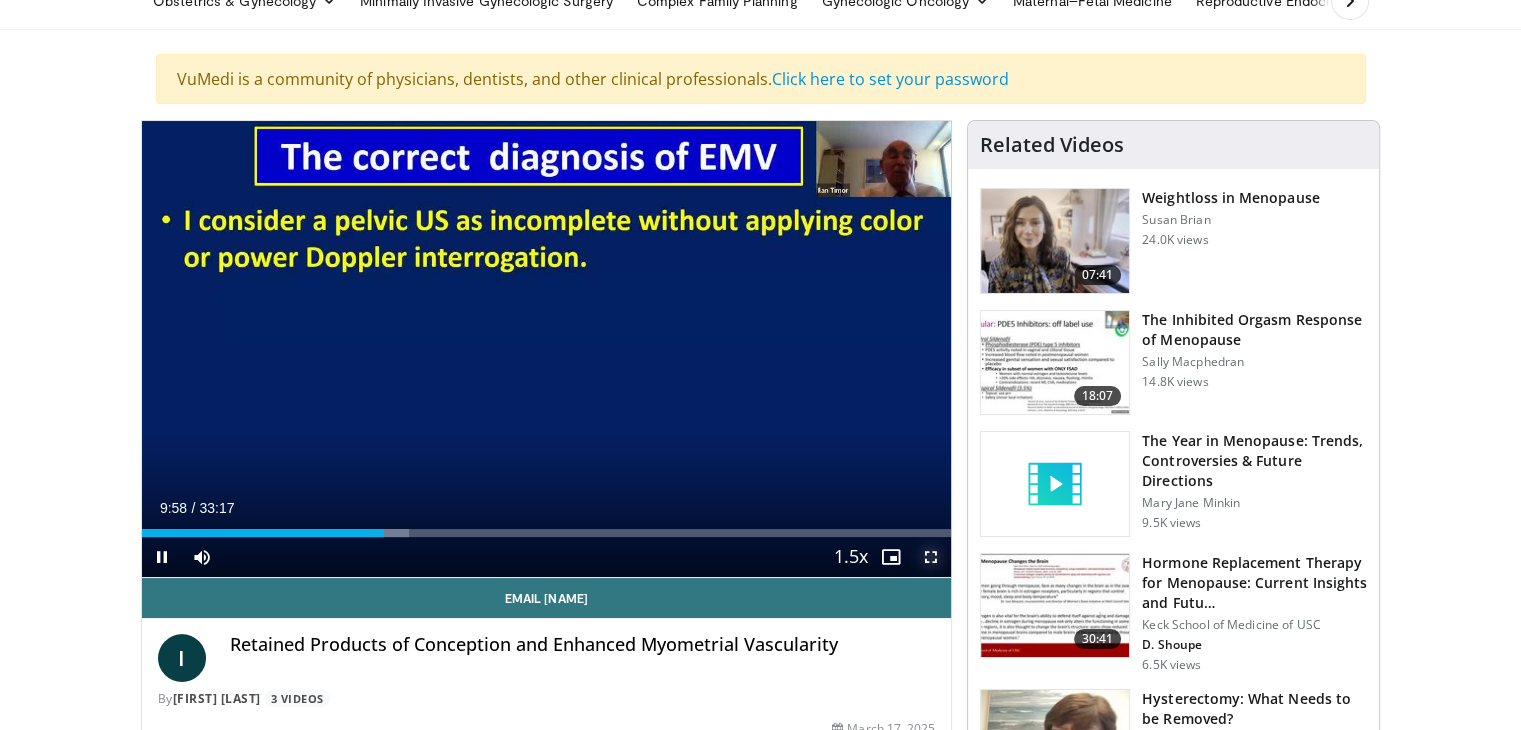 click at bounding box center [931, 557] 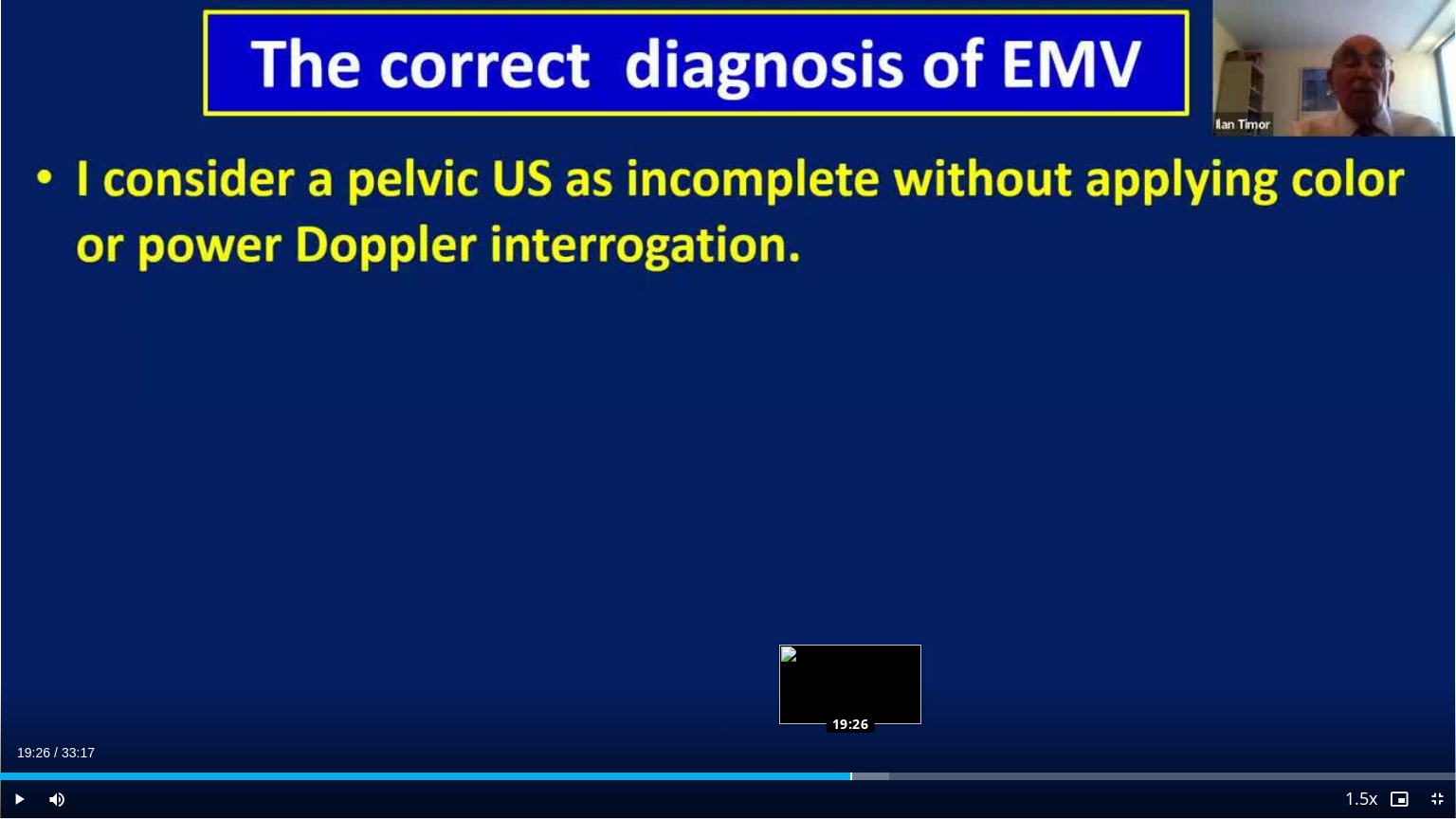 click on "Loaded :  61.09% 19:26 19:26" at bounding box center [728, 776] 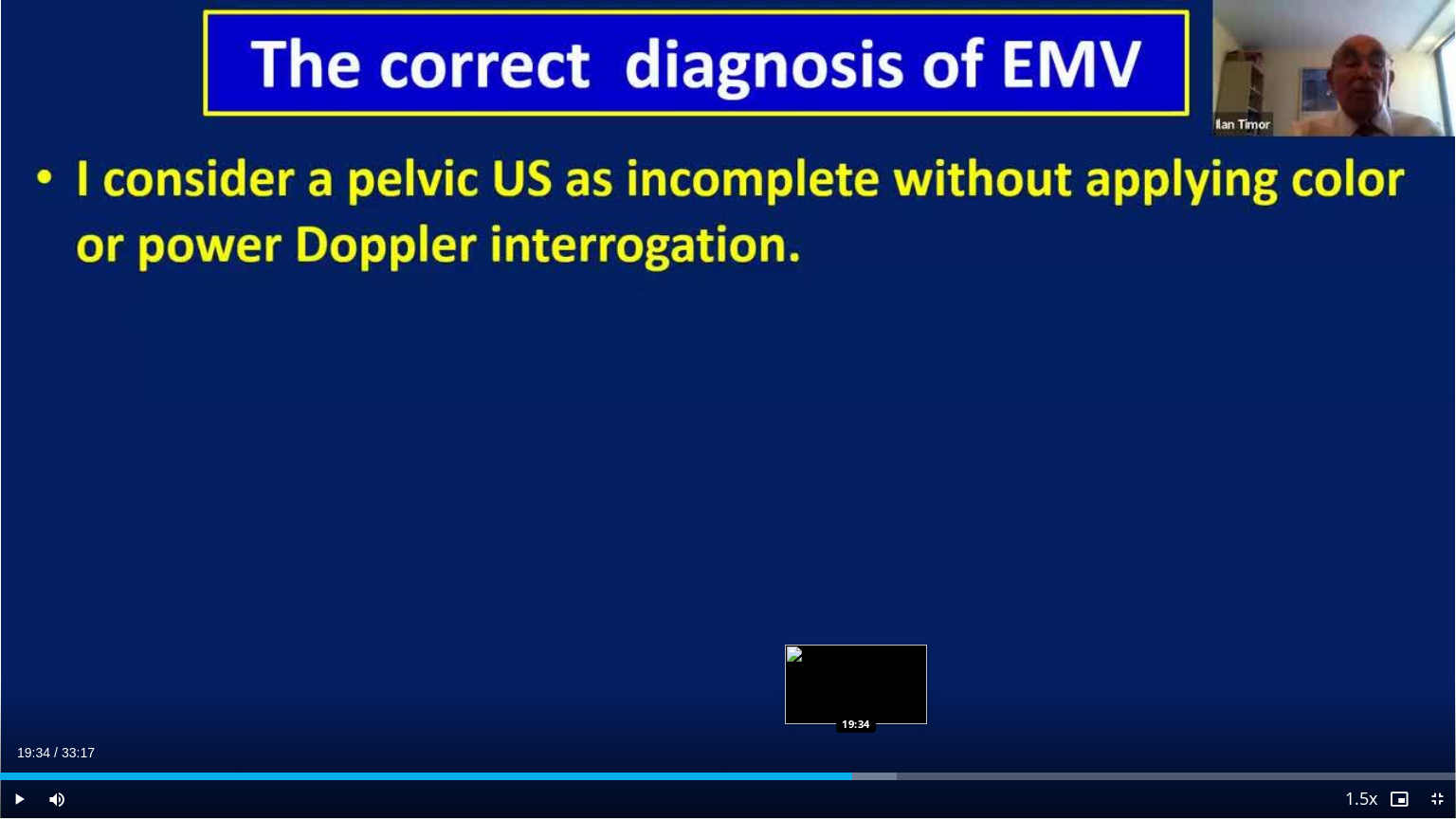 click on "Loaded :  61.59% 19:34 19:34" at bounding box center (728, 771) 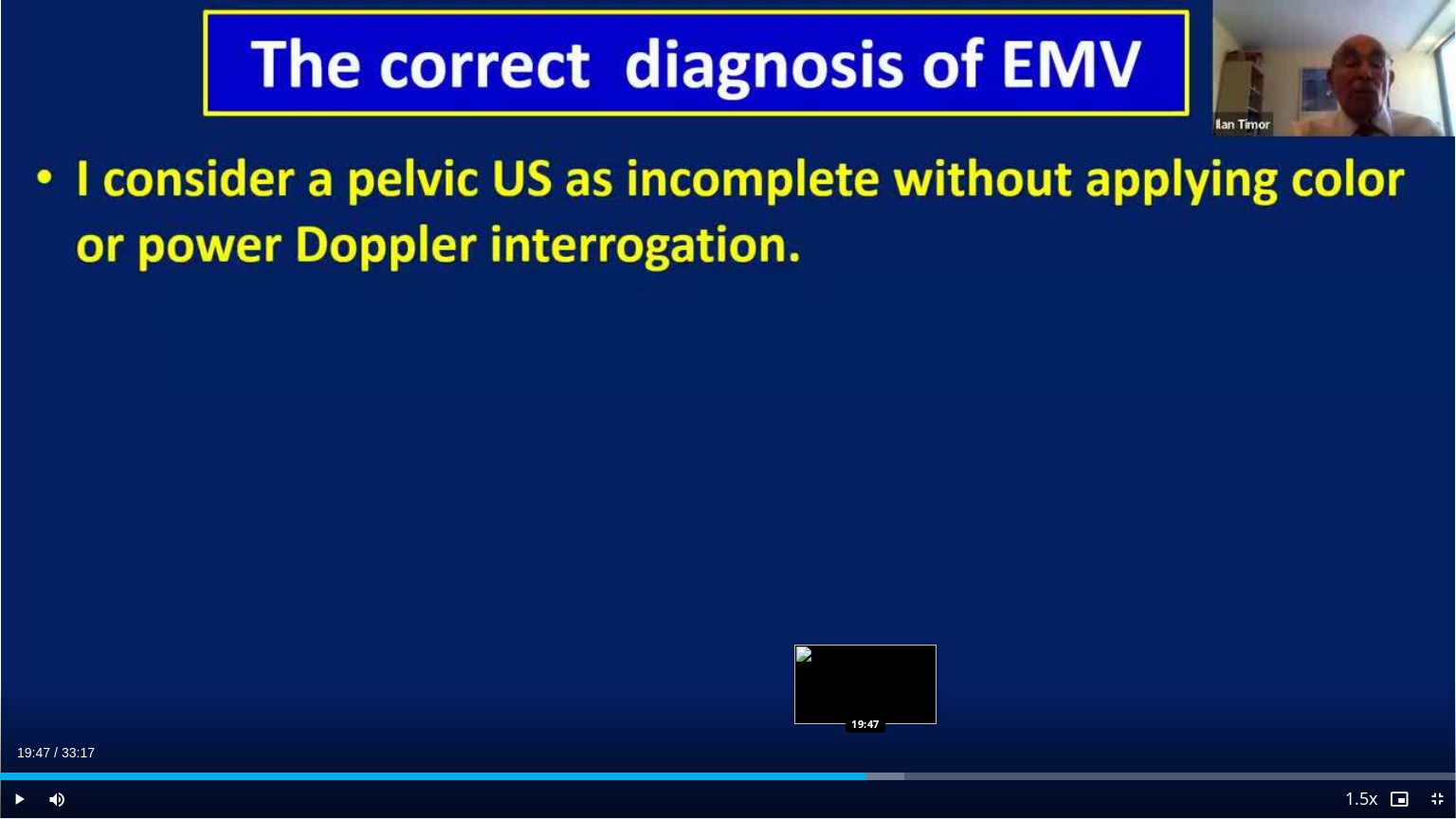 click on "Loaded :  62.09% 19:47 19:47" at bounding box center (728, 776) 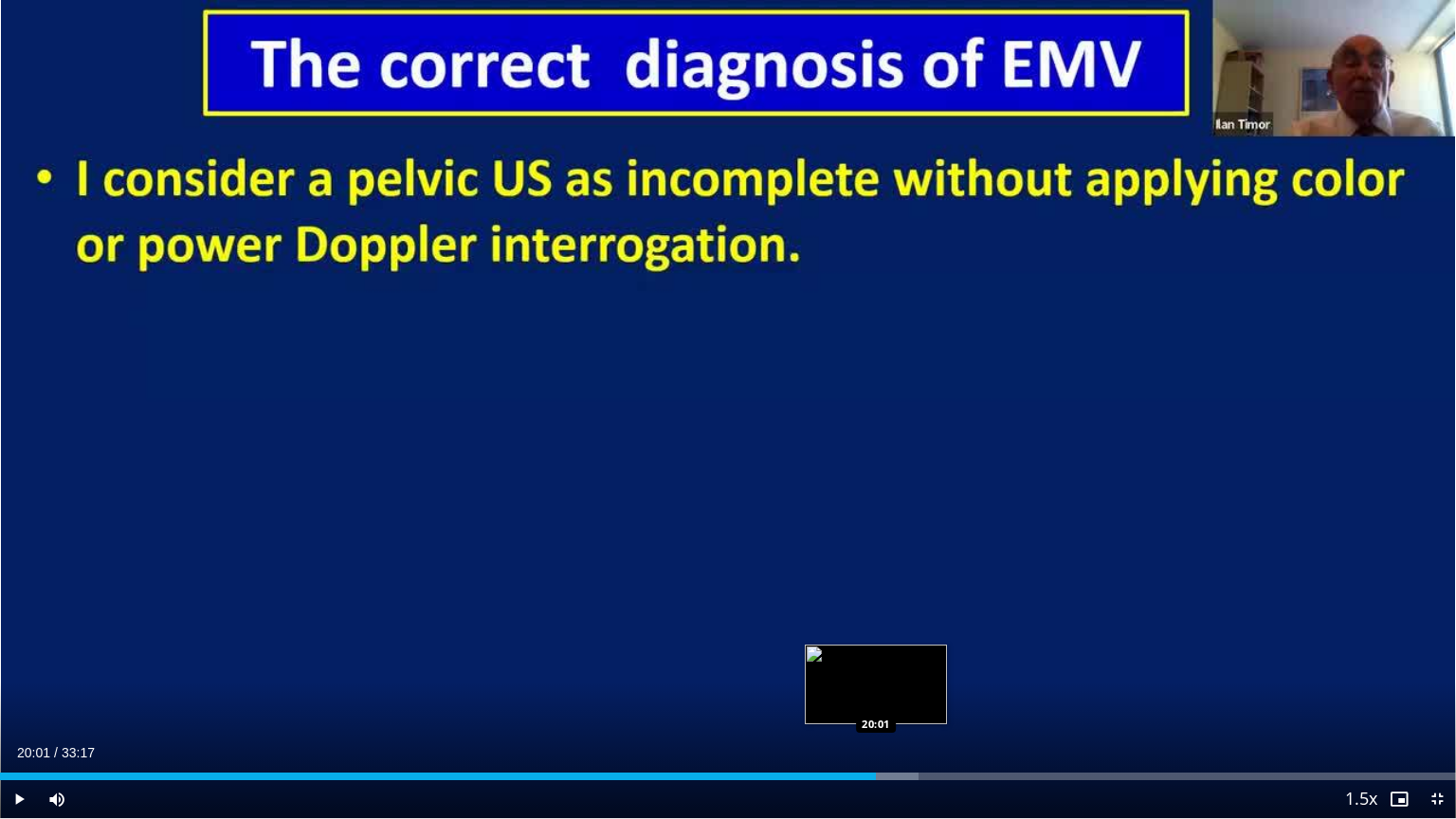 click on "Loaded :  63.08% 20:01 20:01" at bounding box center (728, 776) 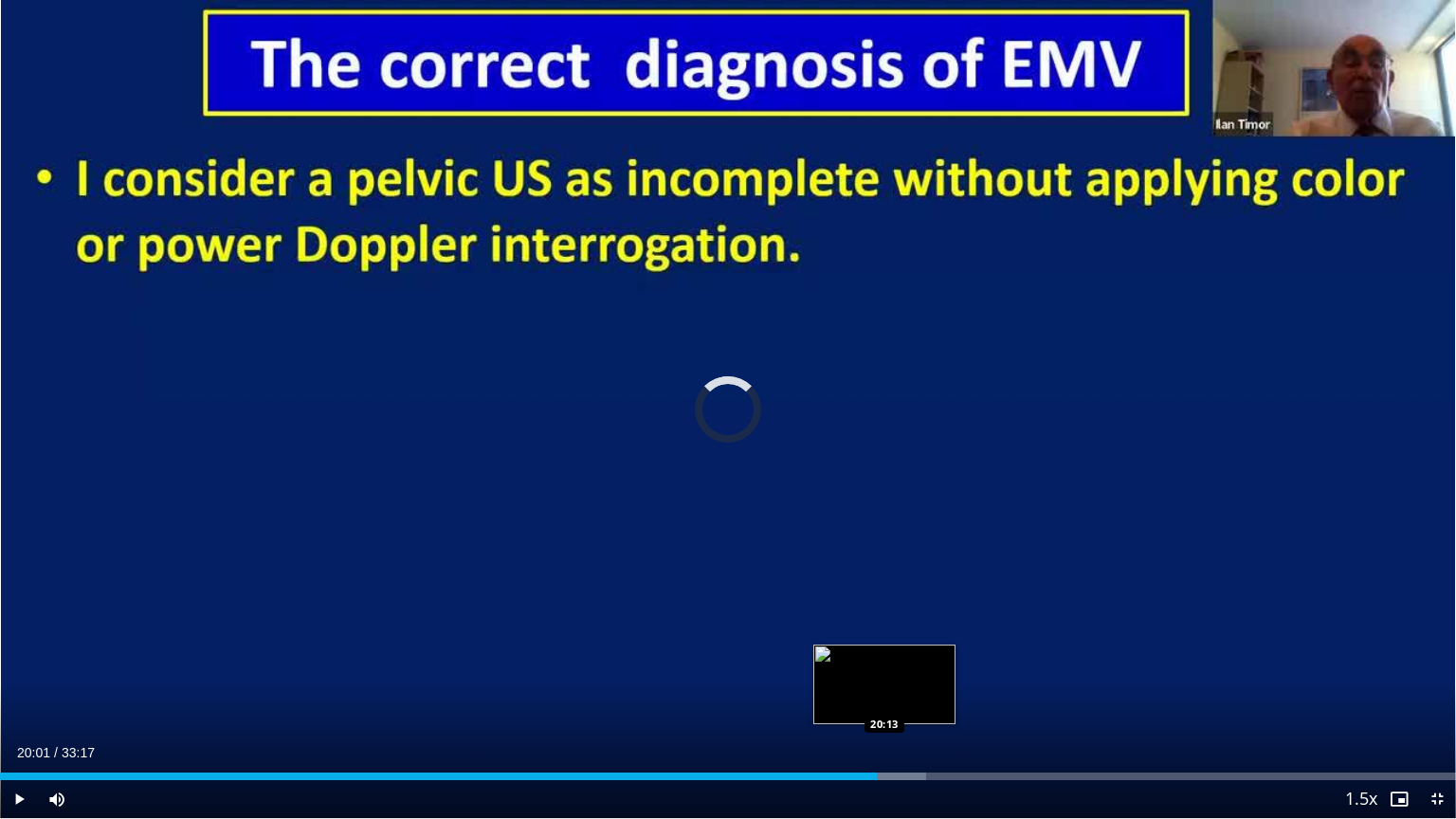 click at bounding box center (889, 776) 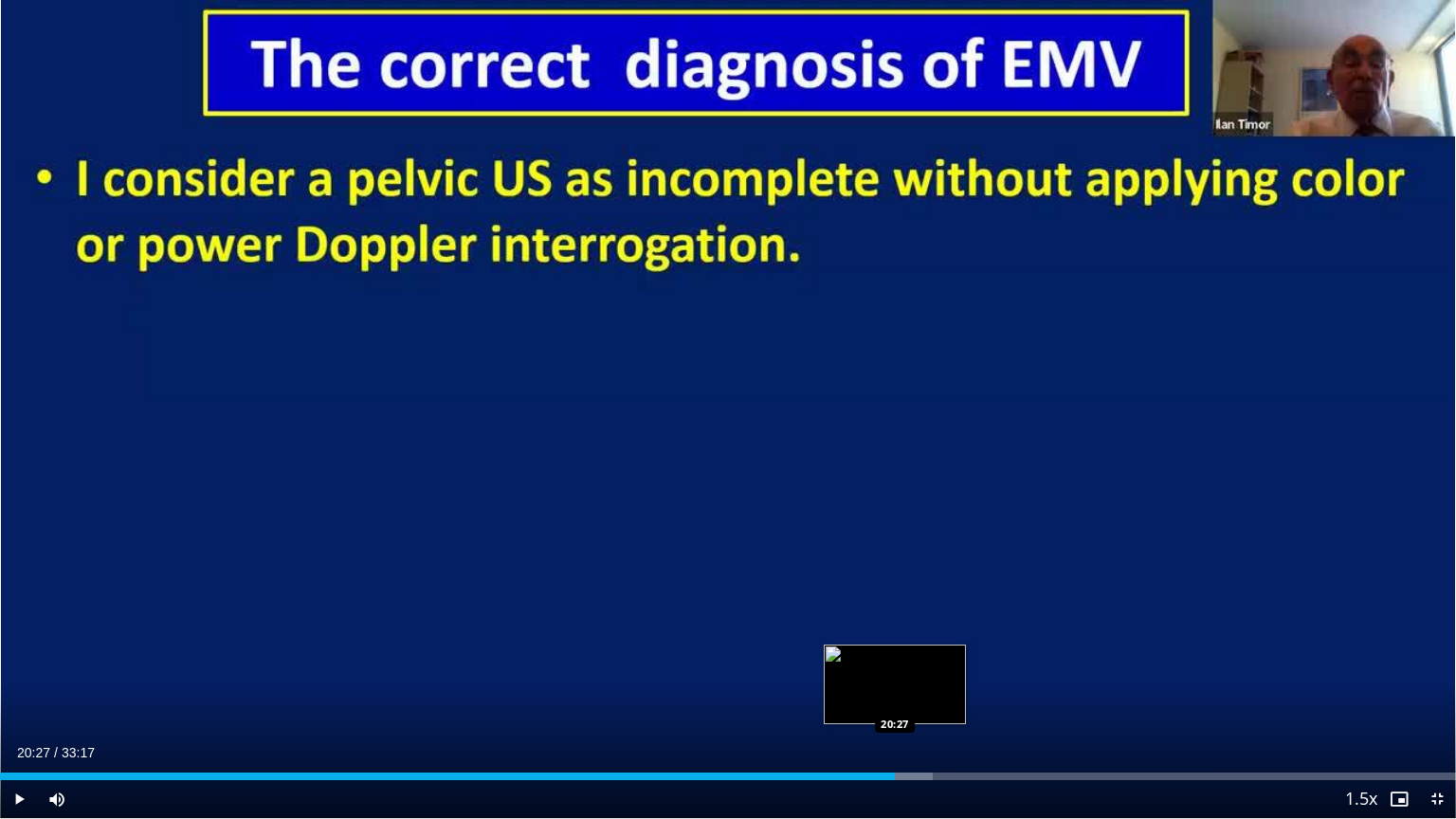 click on "Loaded :  64.08% 20:27 20:27" at bounding box center (728, 776) 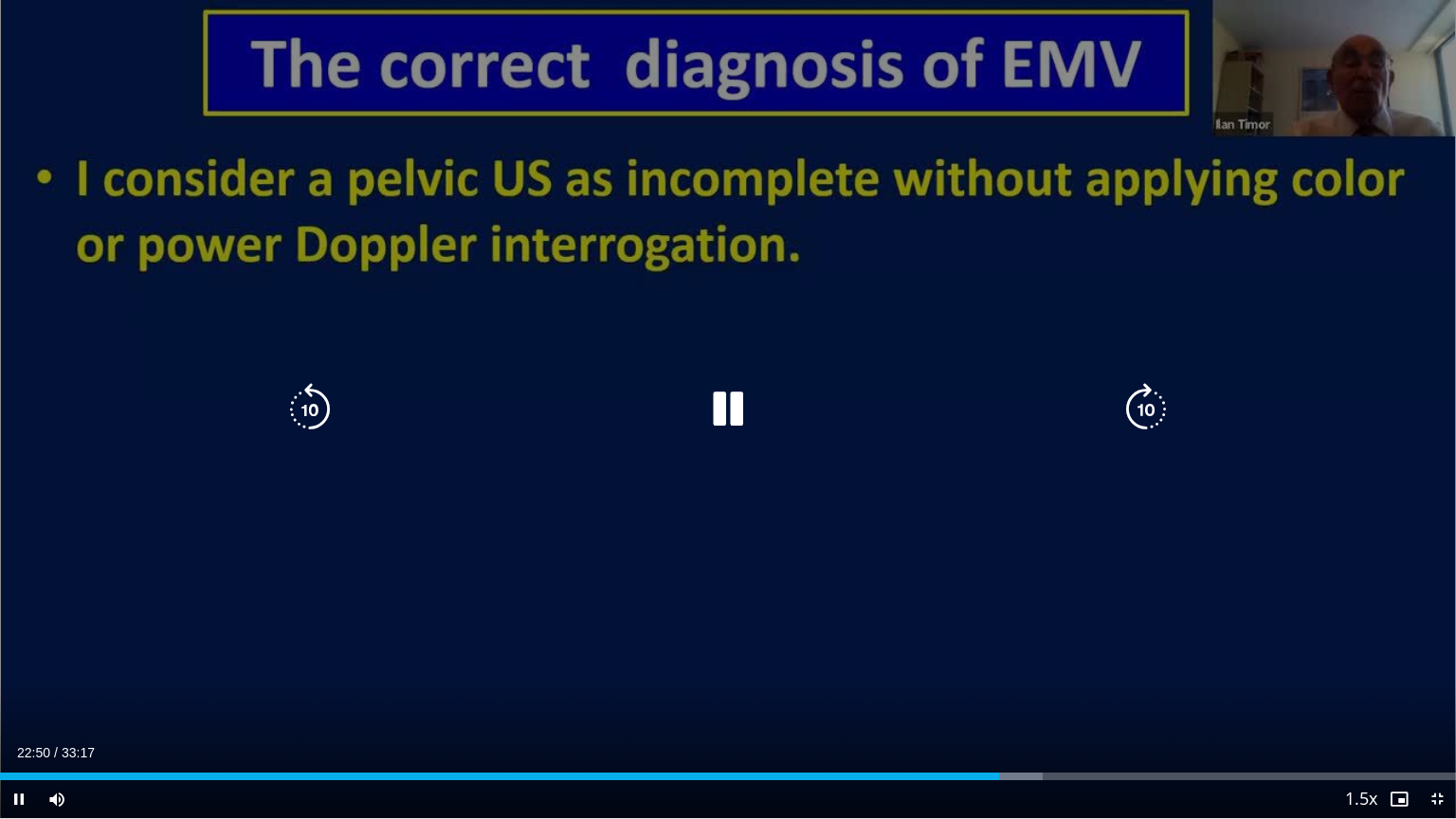 click at bounding box center [1010, 776] 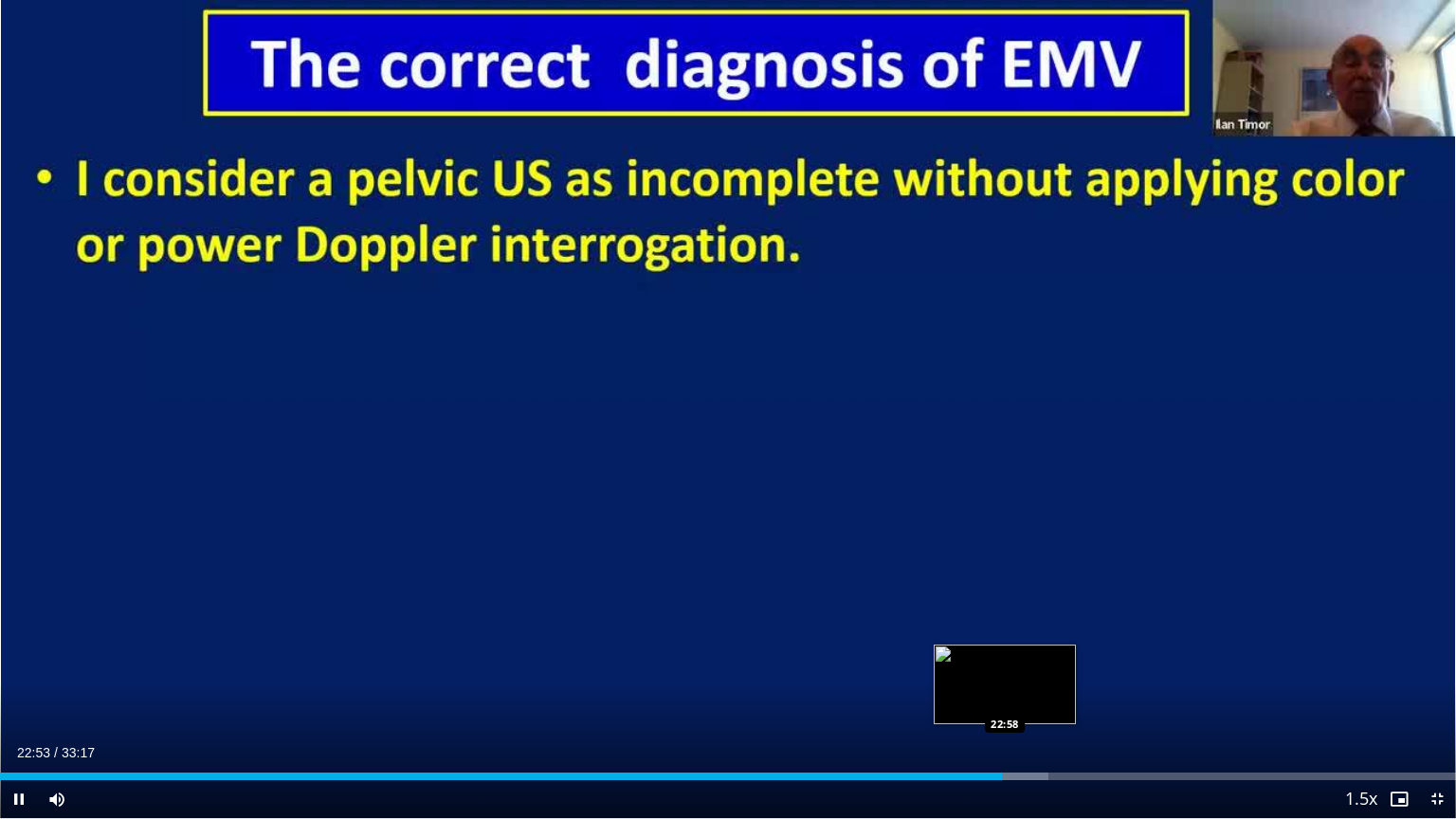 click on "Loaded :  72.02% 22:53 22:58" at bounding box center [728, 776] 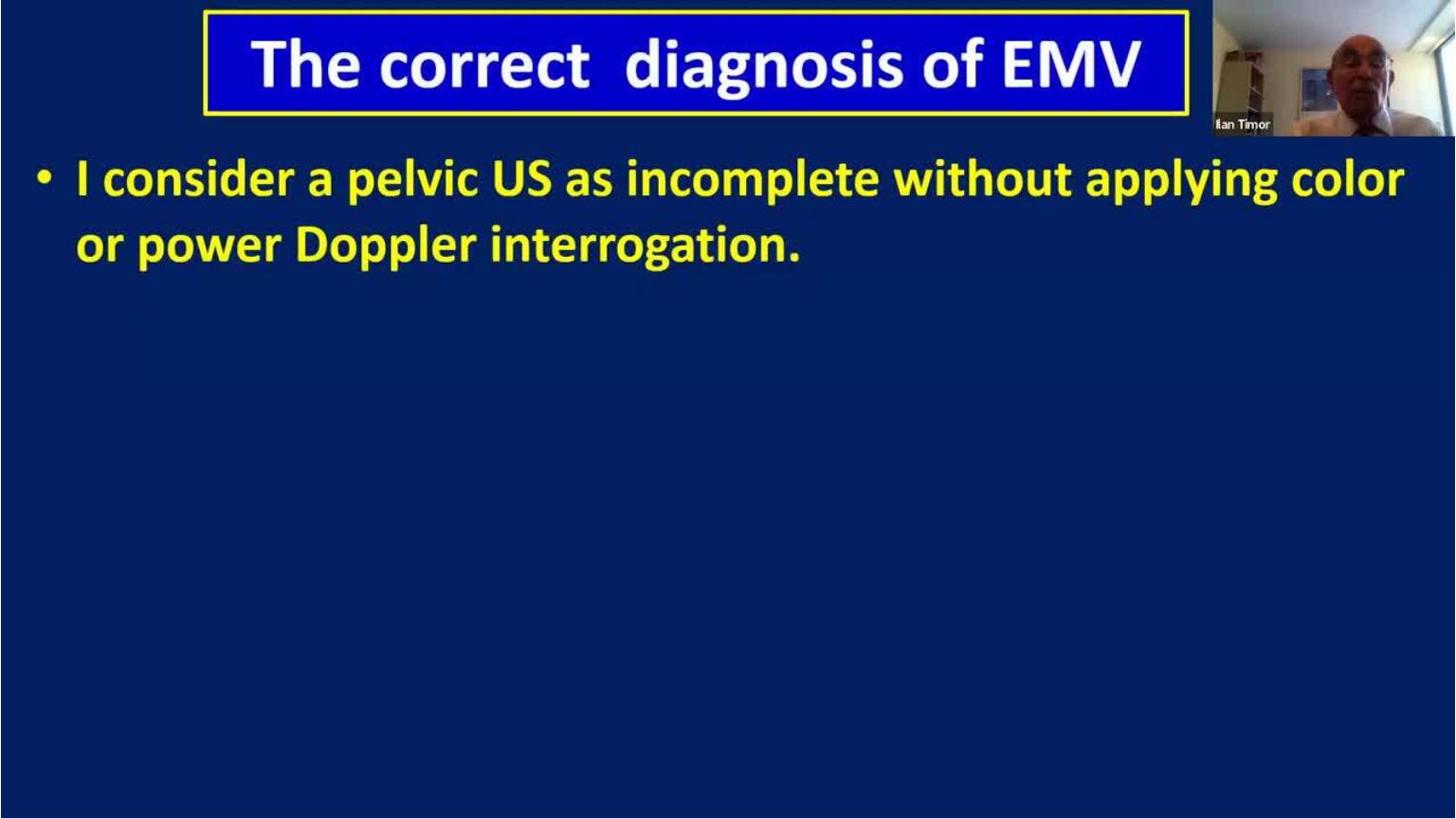 click on "10 seconds
Tap to unmute" at bounding box center (728, 409) 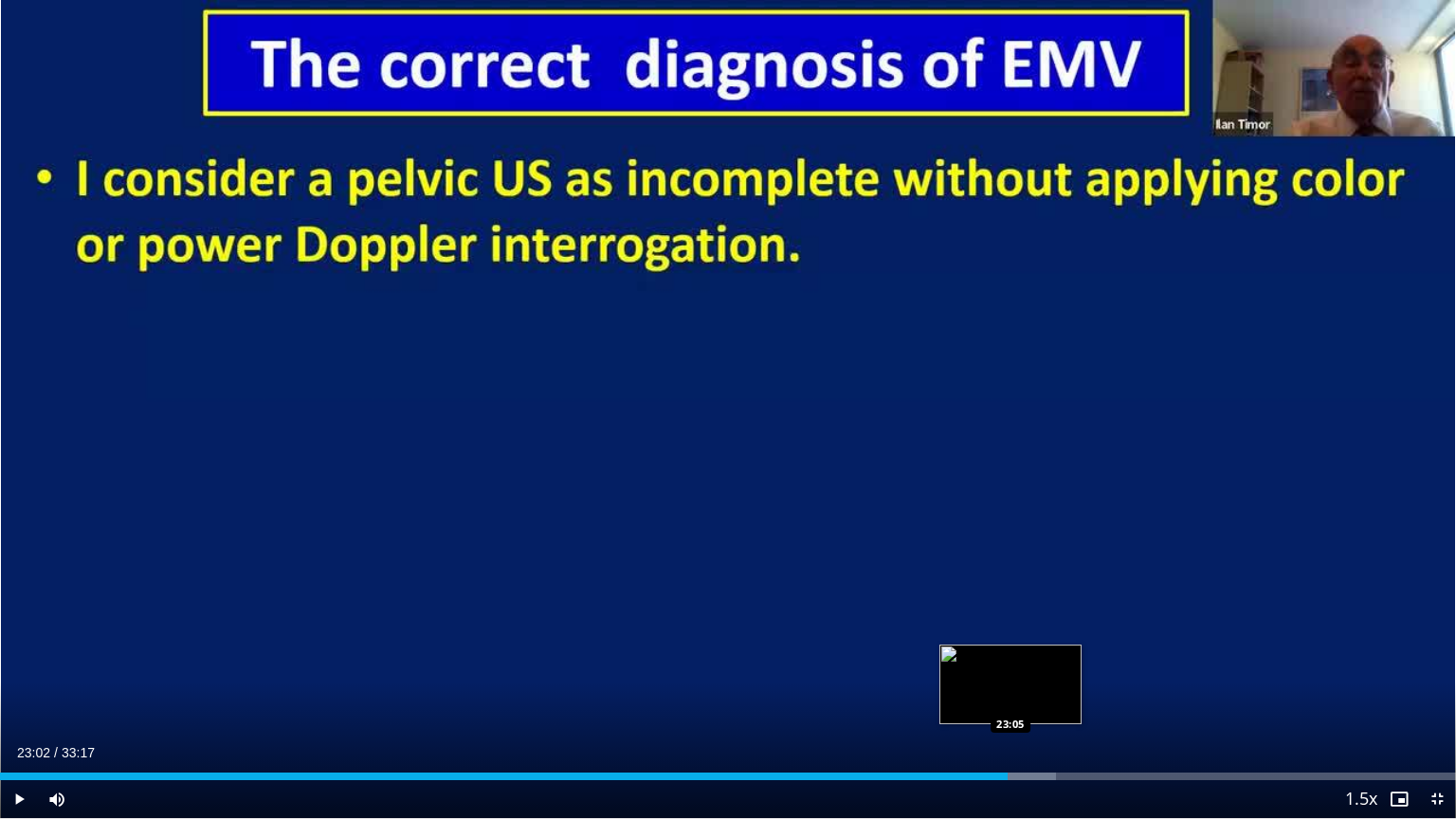 click on "Loaded :  72.52% 23:02 23:05" at bounding box center [728, 776] 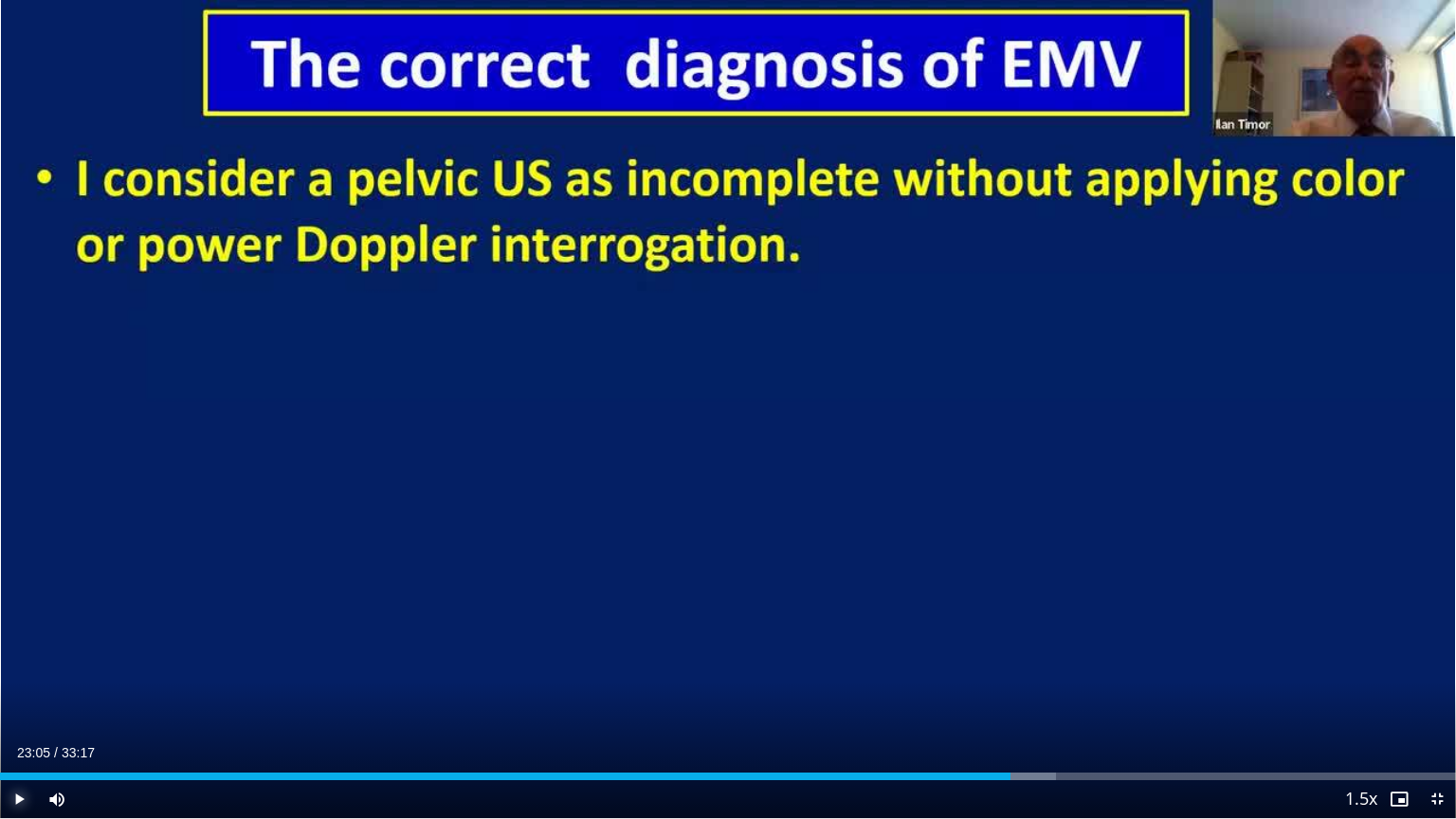 click at bounding box center [19, 799] 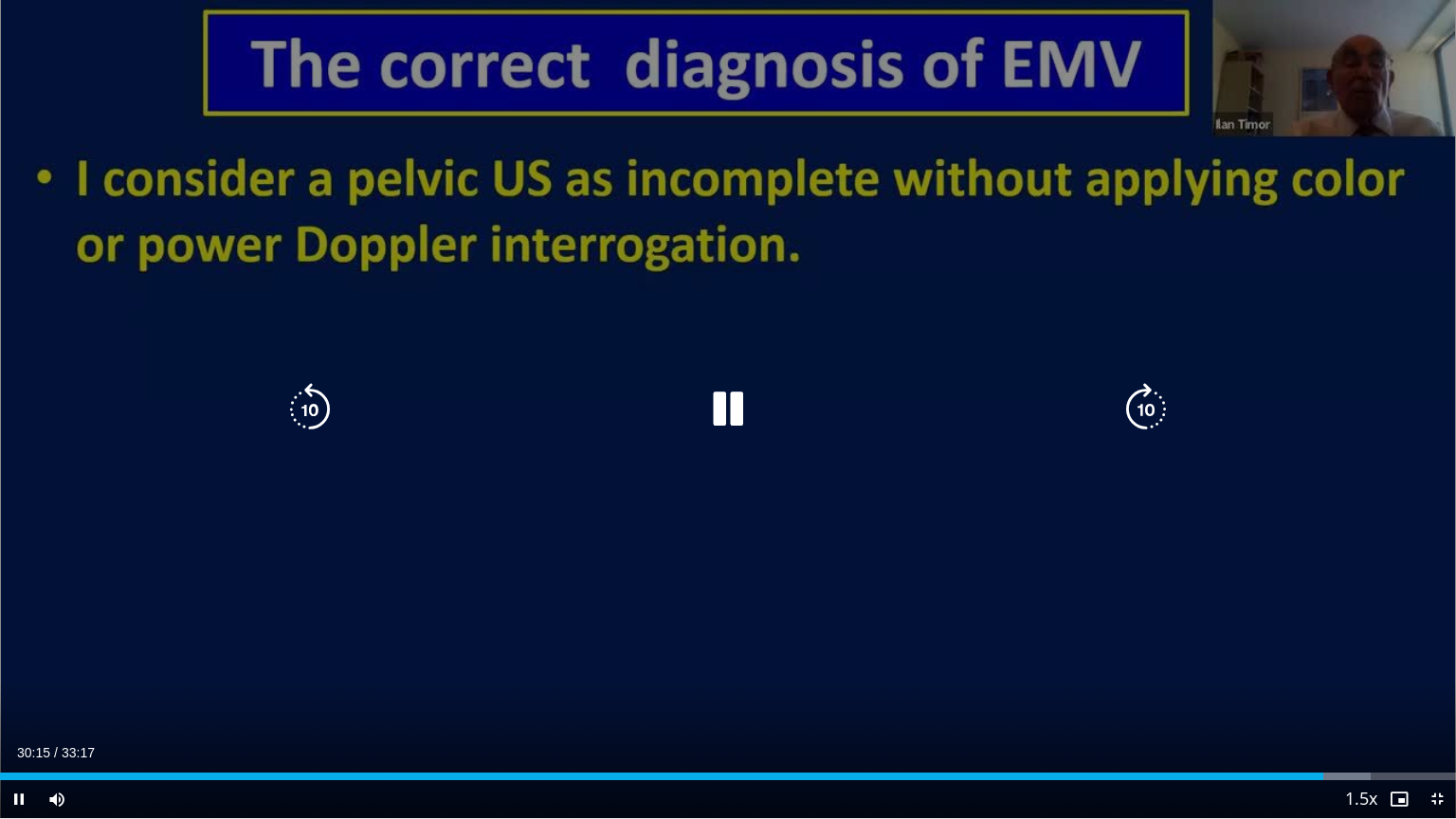 click at bounding box center (1146, 410) 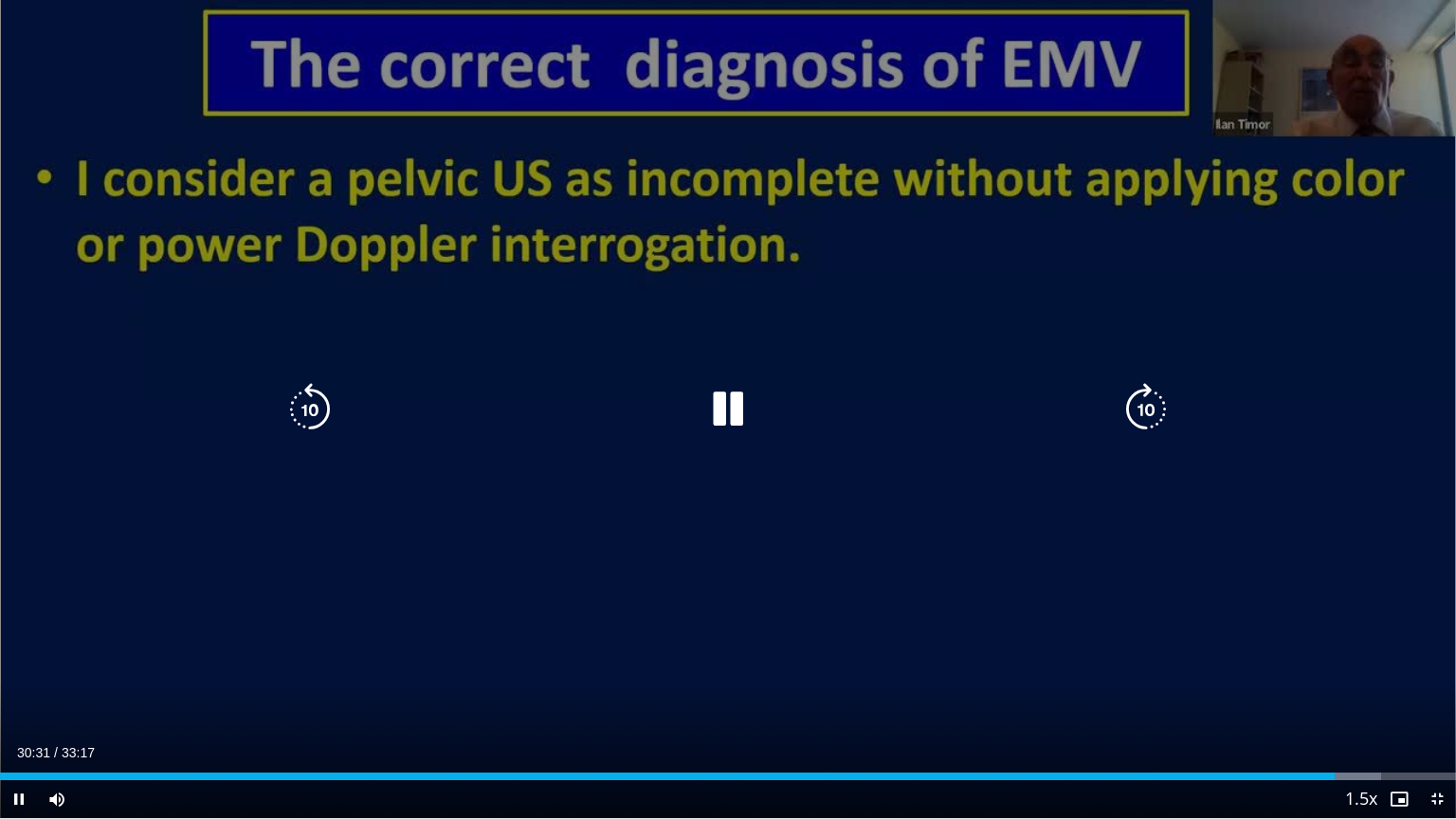 click at bounding box center [1146, 410] 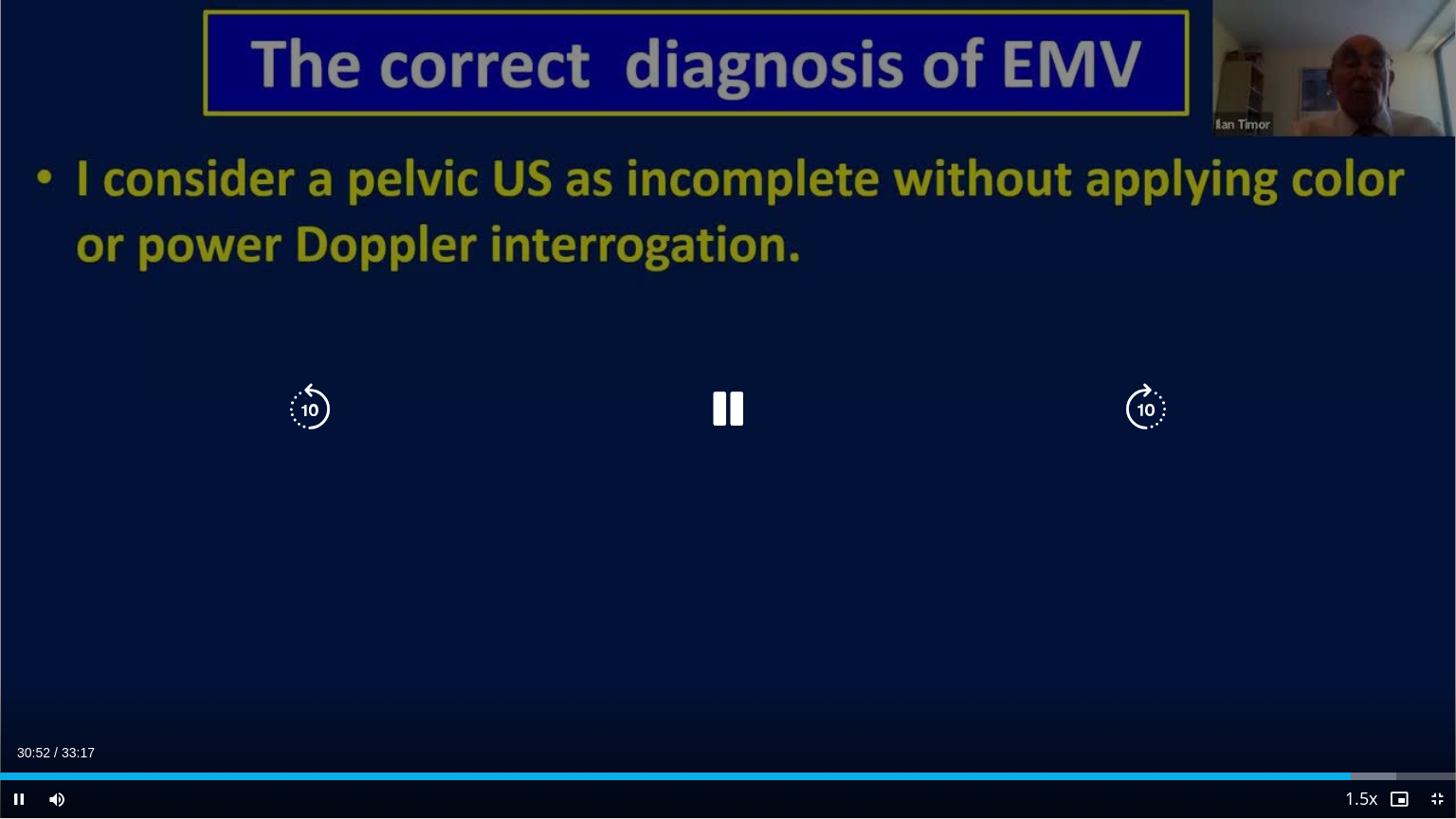 click at bounding box center [1146, 410] 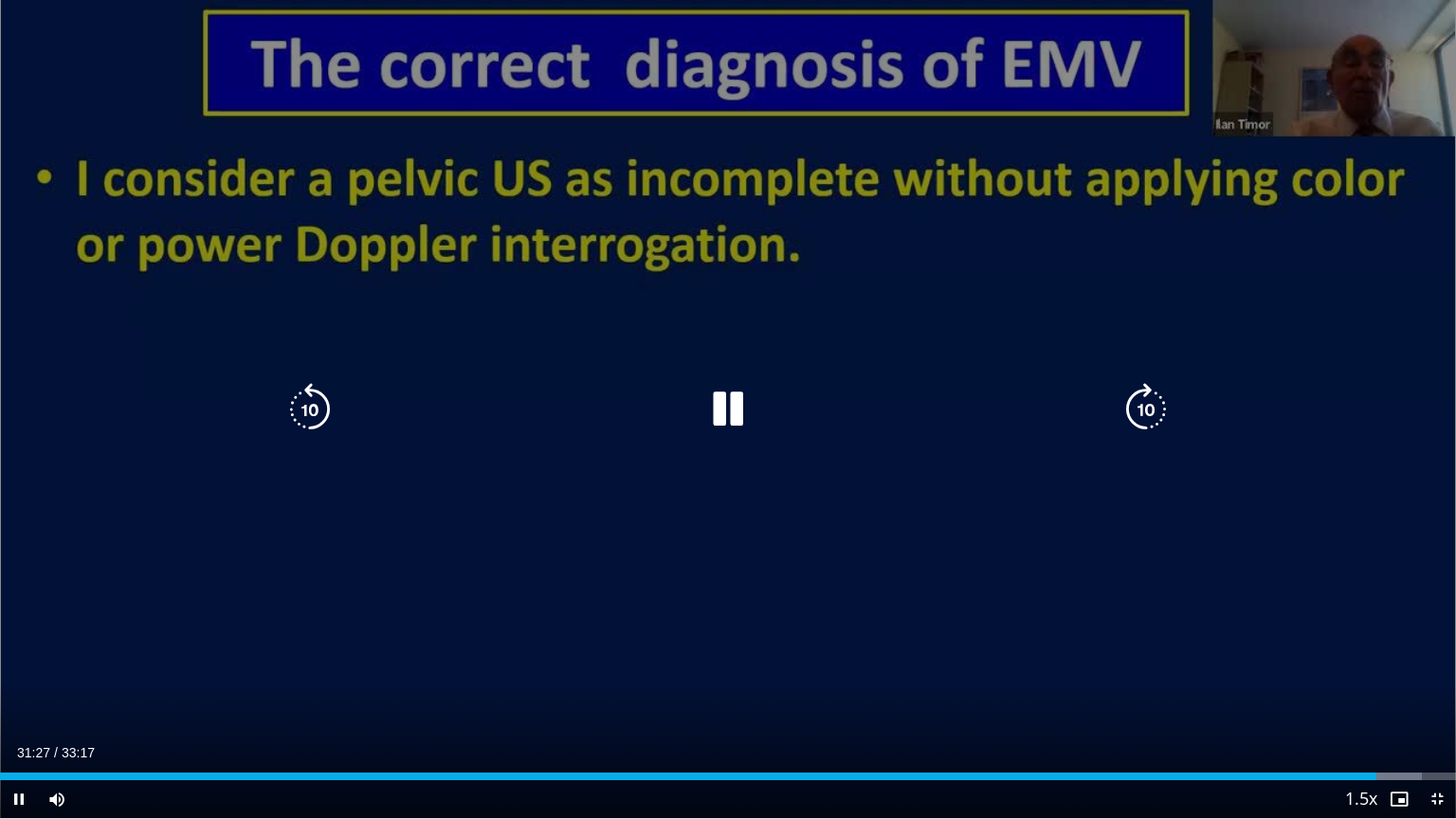 click at bounding box center [1146, 410] 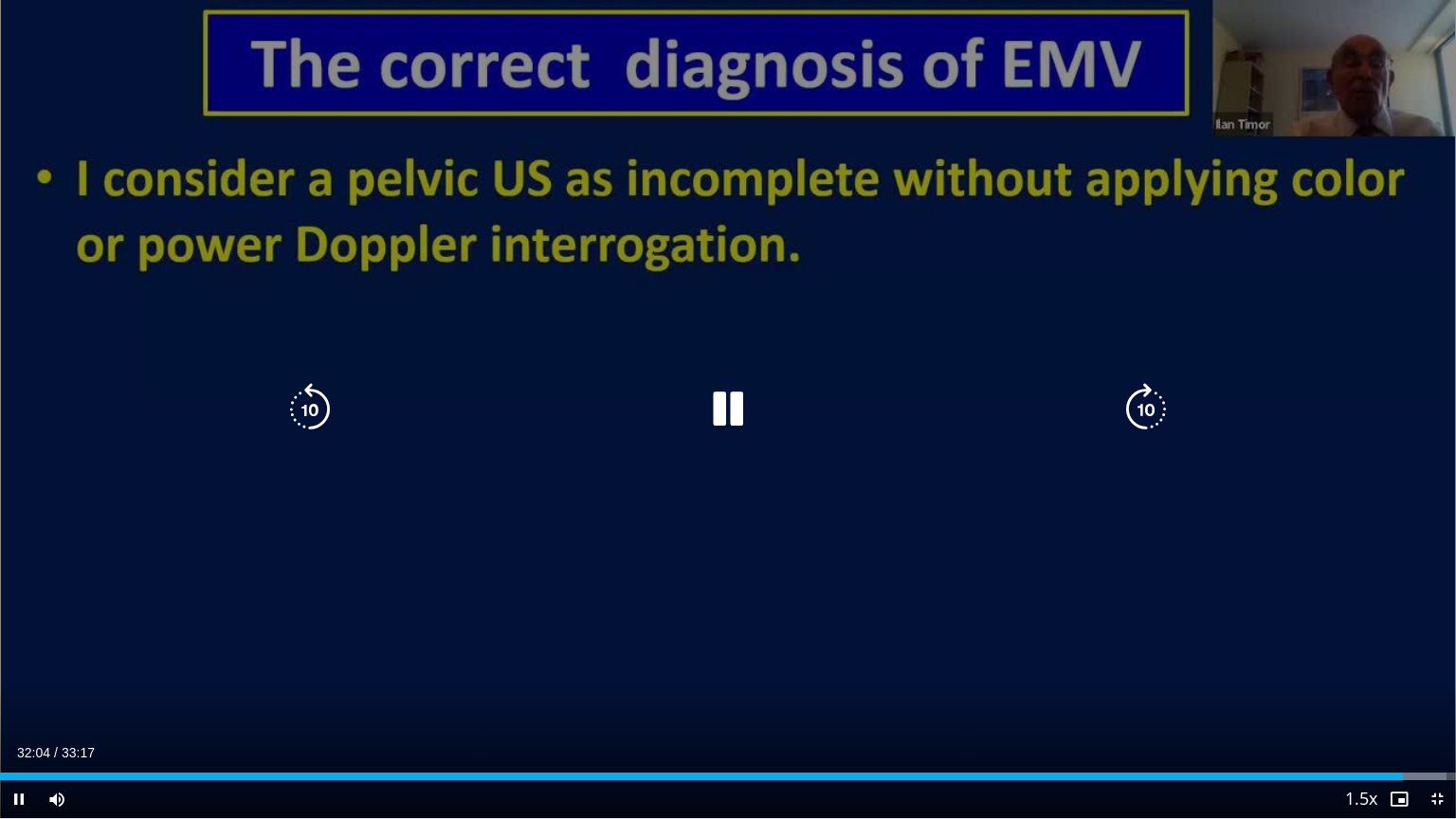 click at bounding box center (1146, 410) 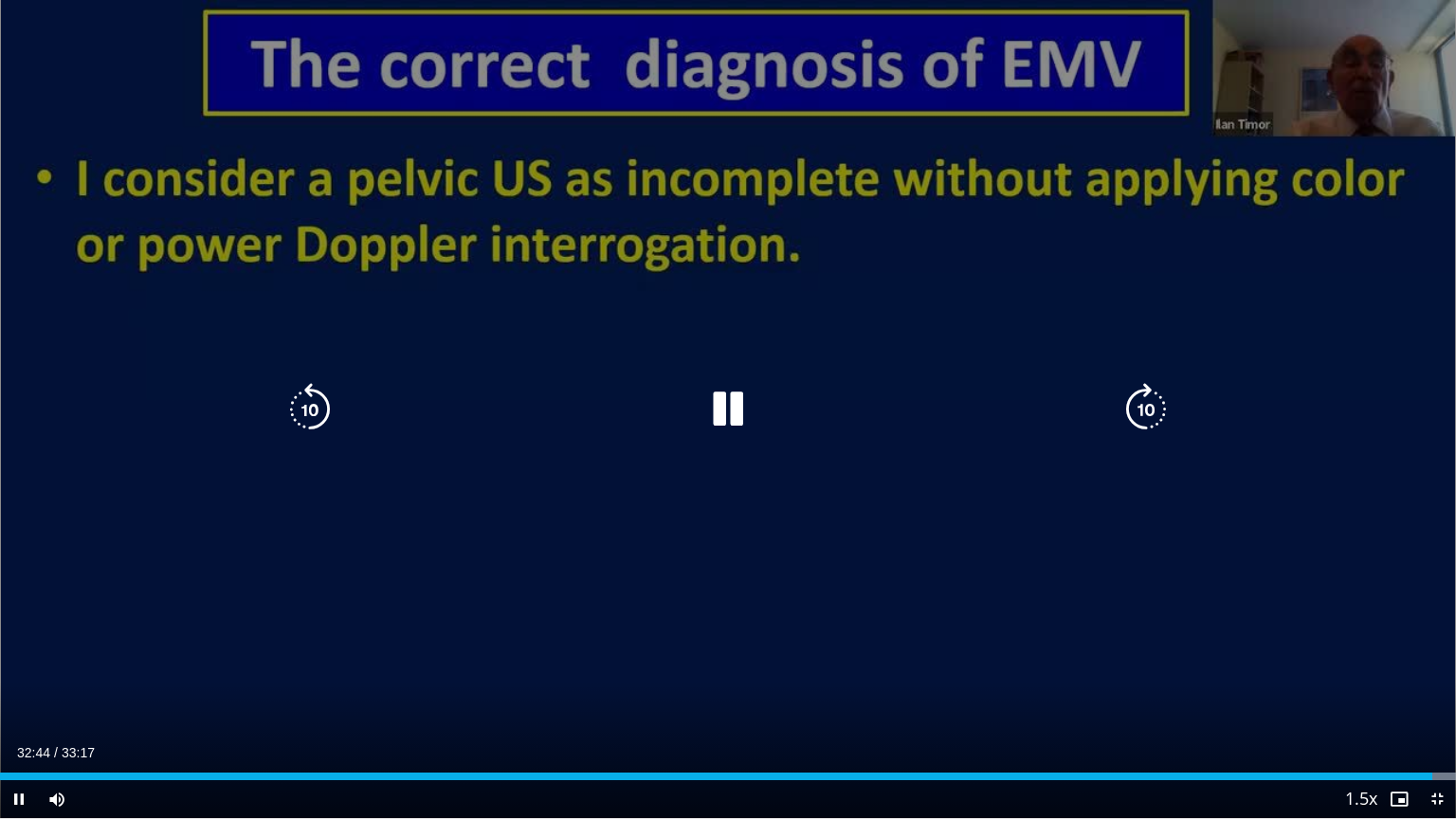 click at bounding box center (1146, 410) 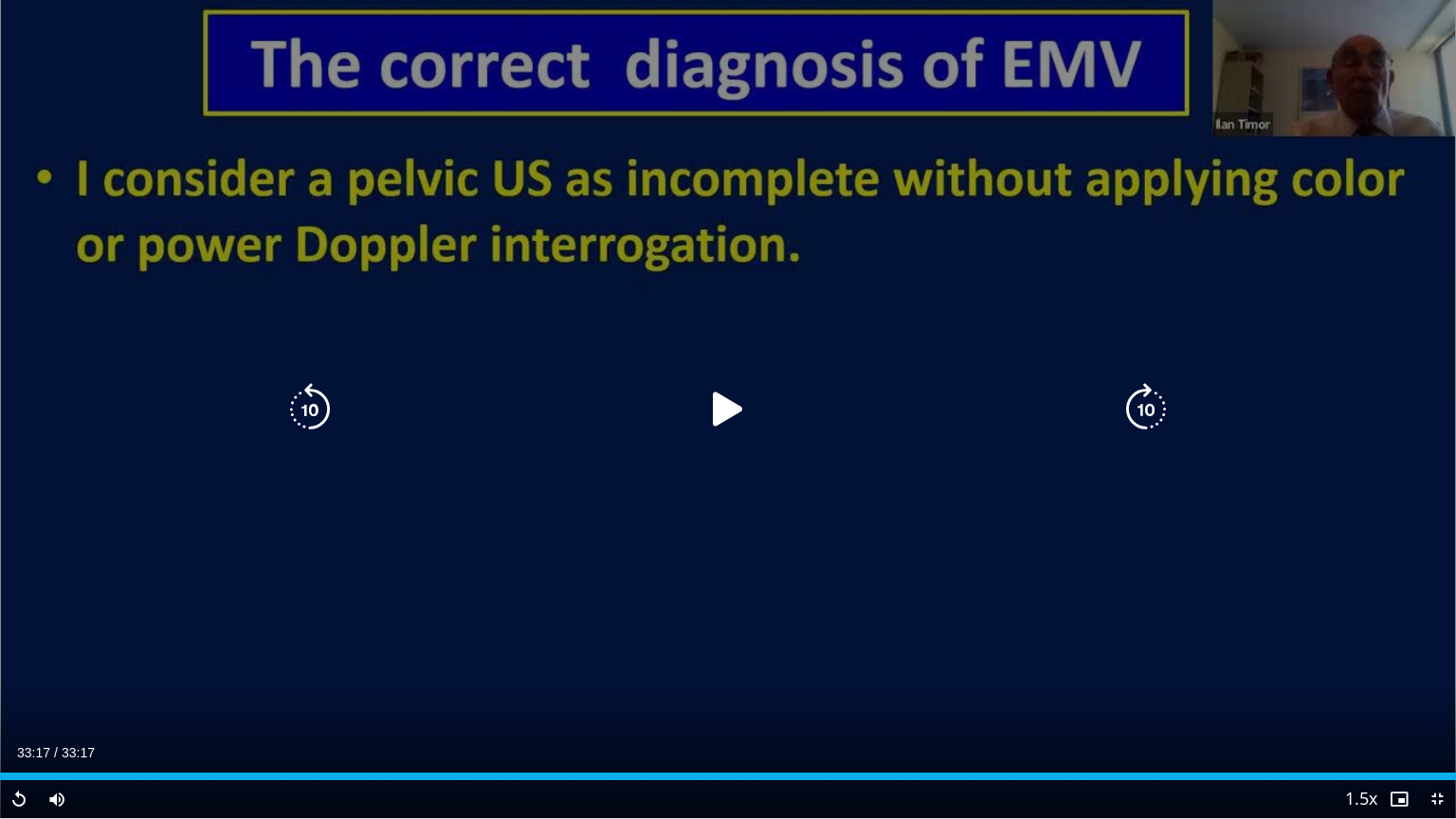 click at bounding box center [1146, 410] 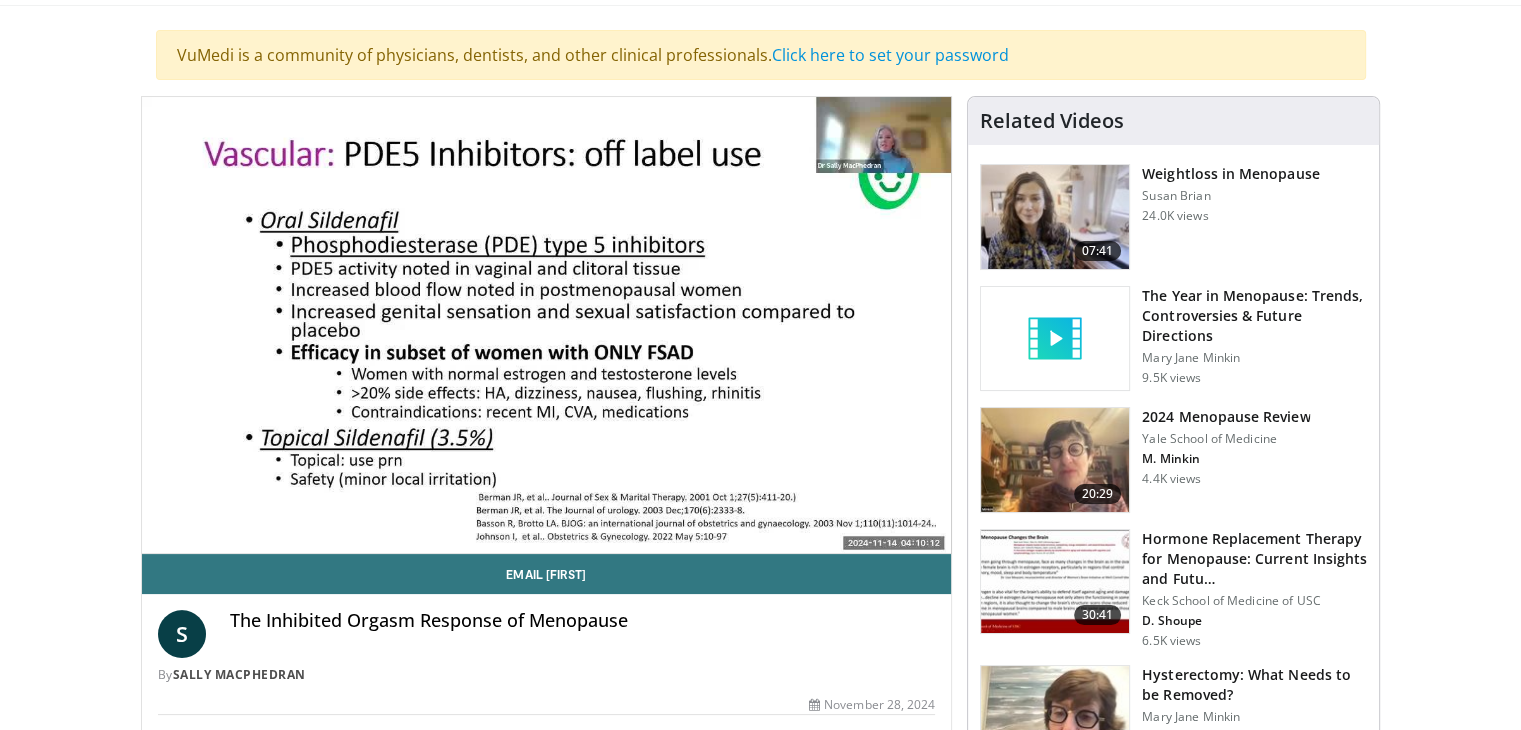scroll, scrollTop: 200, scrollLeft: 0, axis: vertical 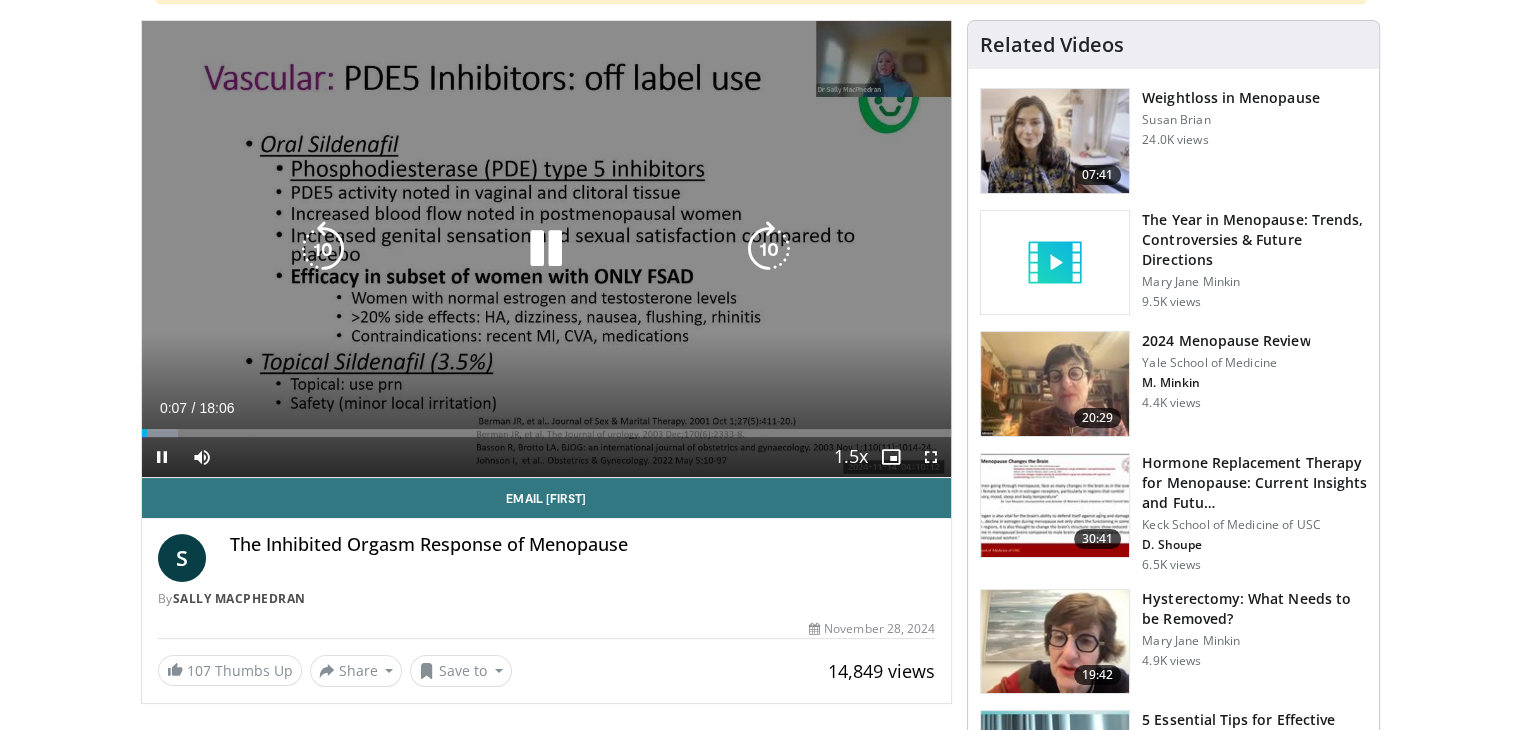 click on "10 seconds
Tap to unmute" at bounding box center [547, 249] 